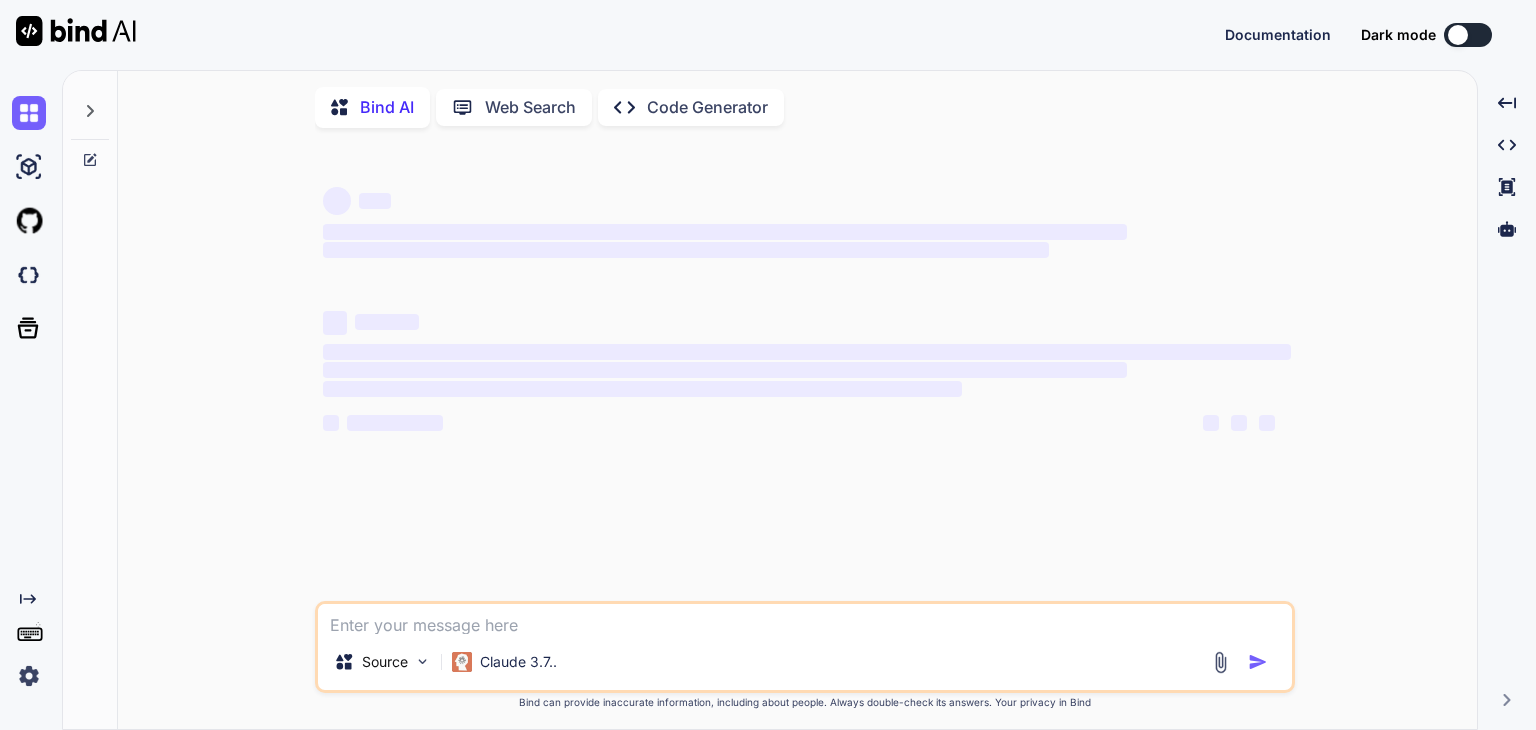scroll, scrollTop: 0, scrollLeft: 0, axis: both 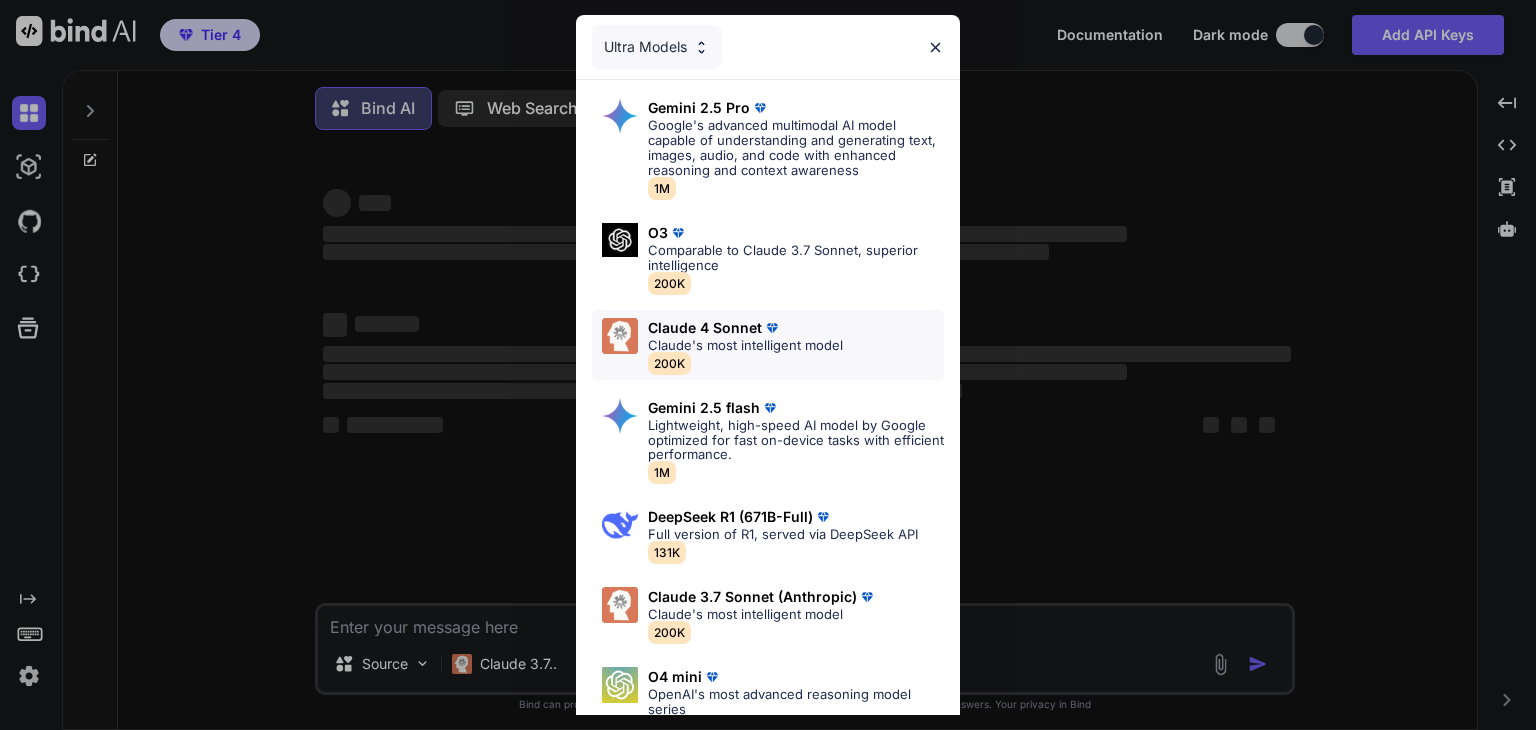 click on "Claude's most intelligent model" at bounding box center [745, 345] 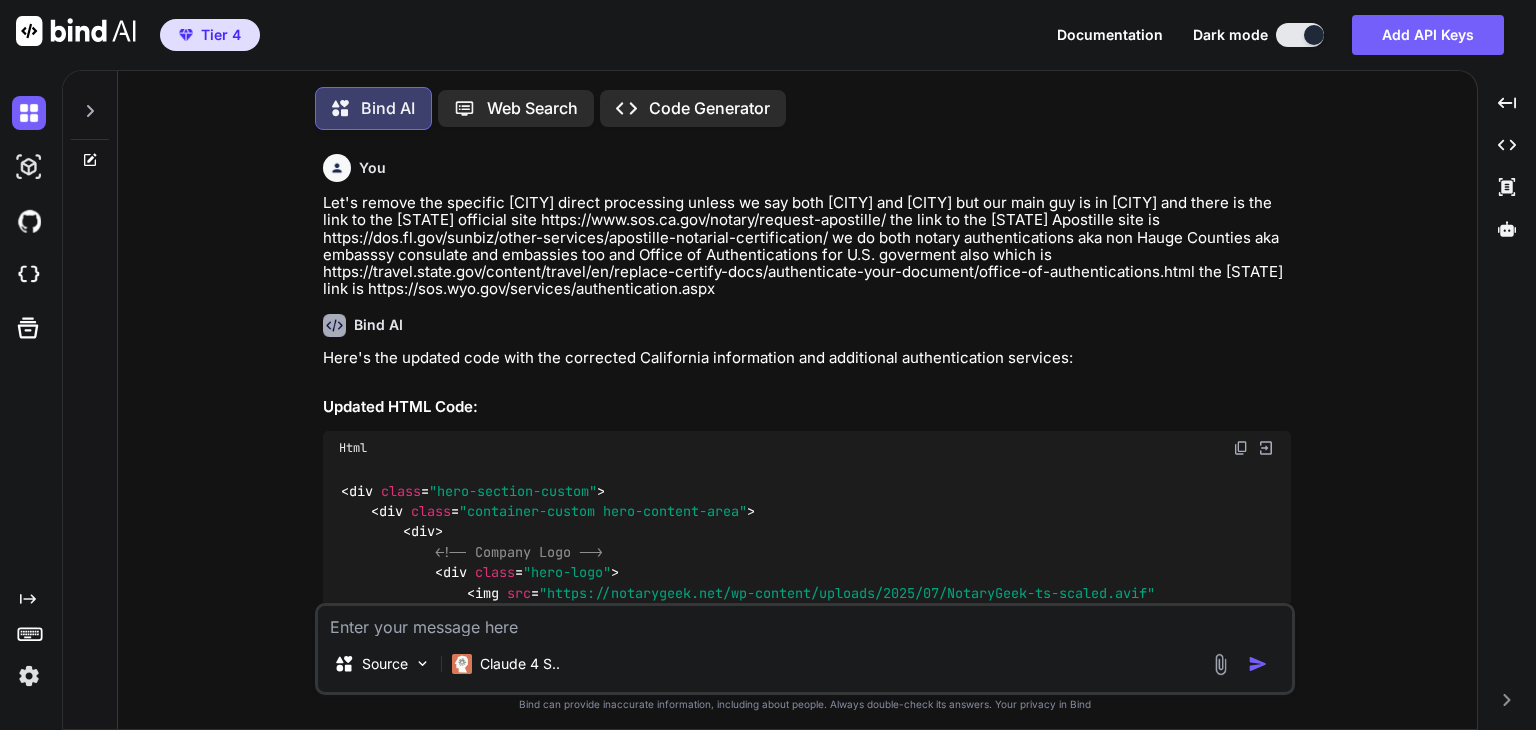 scroll, scrollTop: 61862, scrollLeft: 0, axis: vertical 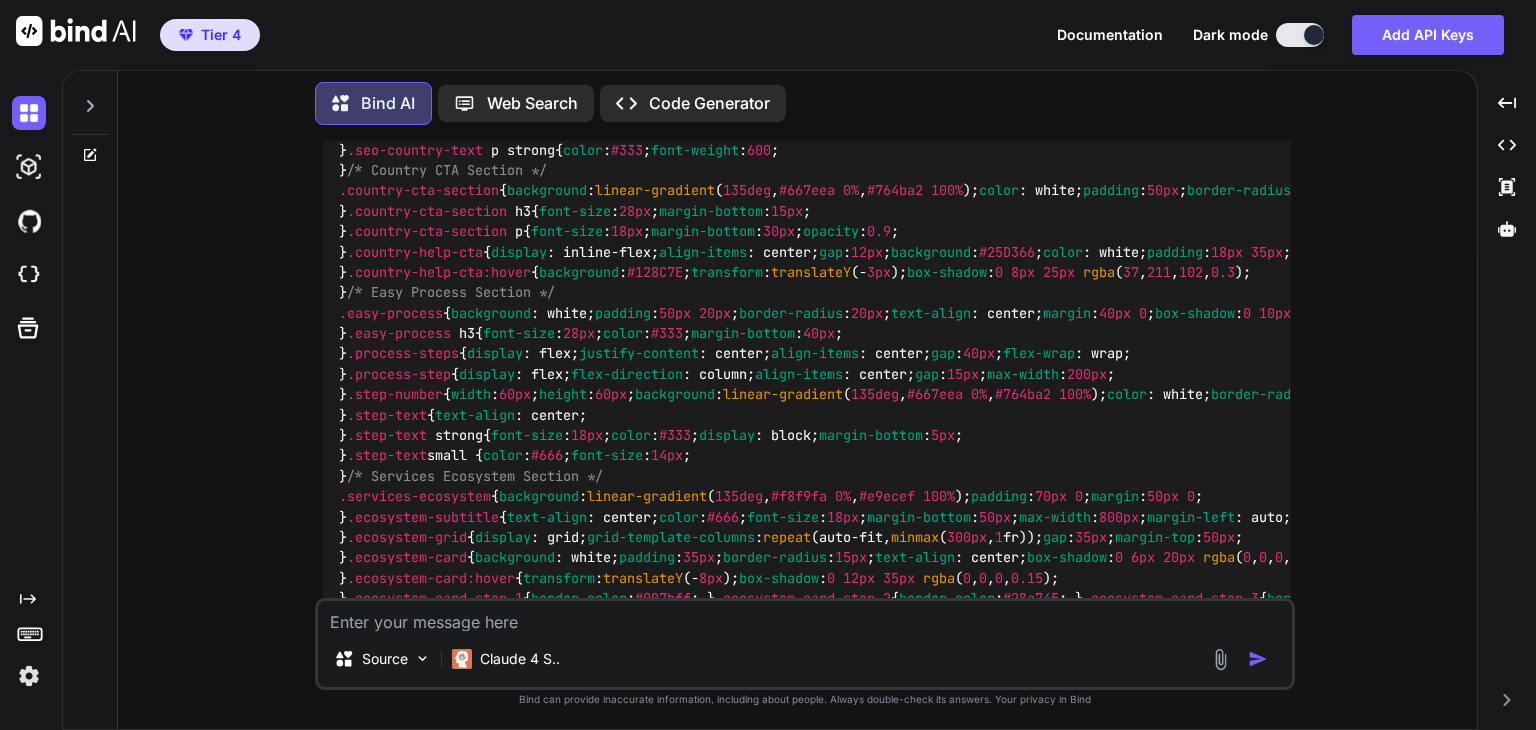 click at bounding box center [805, 616] 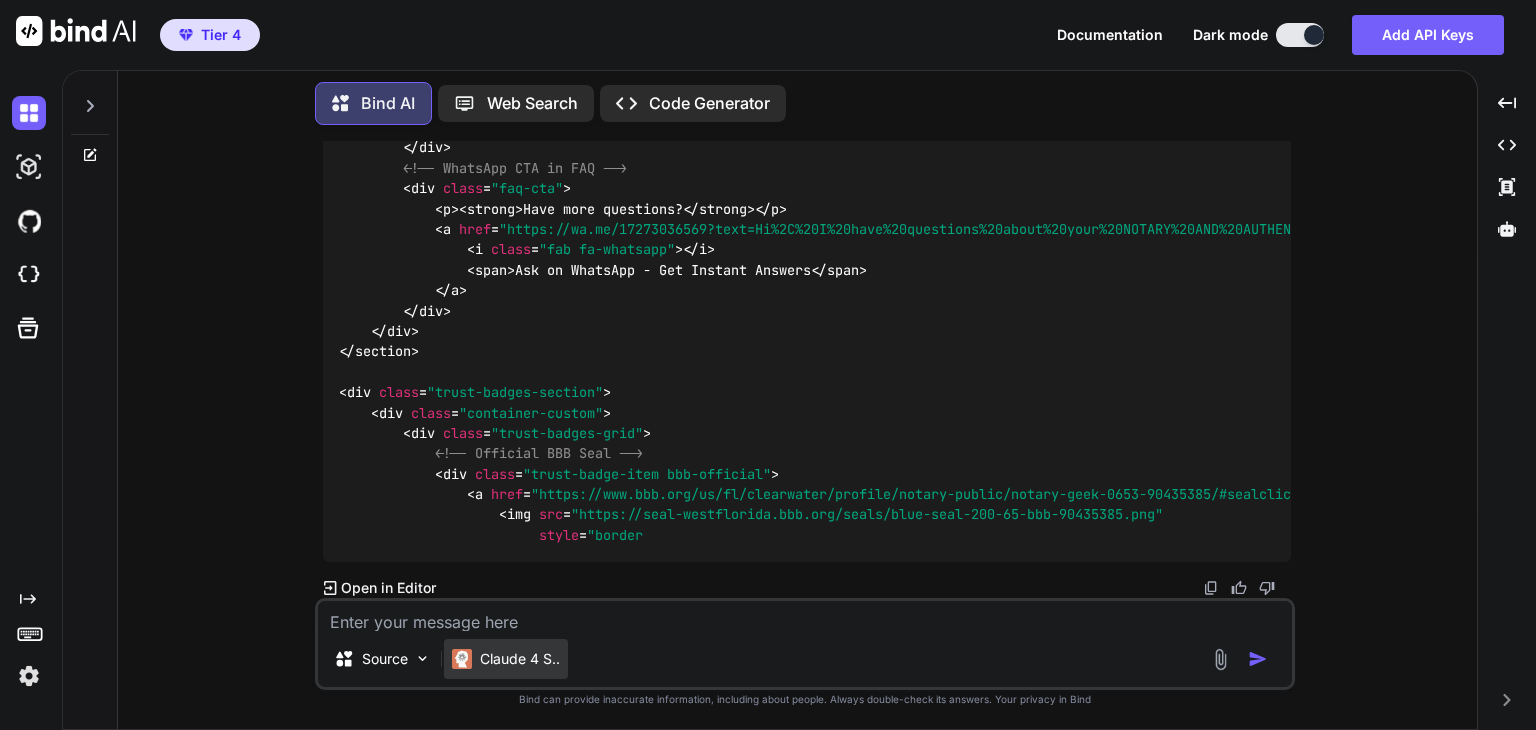 scroll, scrollTop: 147931, scrollLeft: 0, axis: vertical 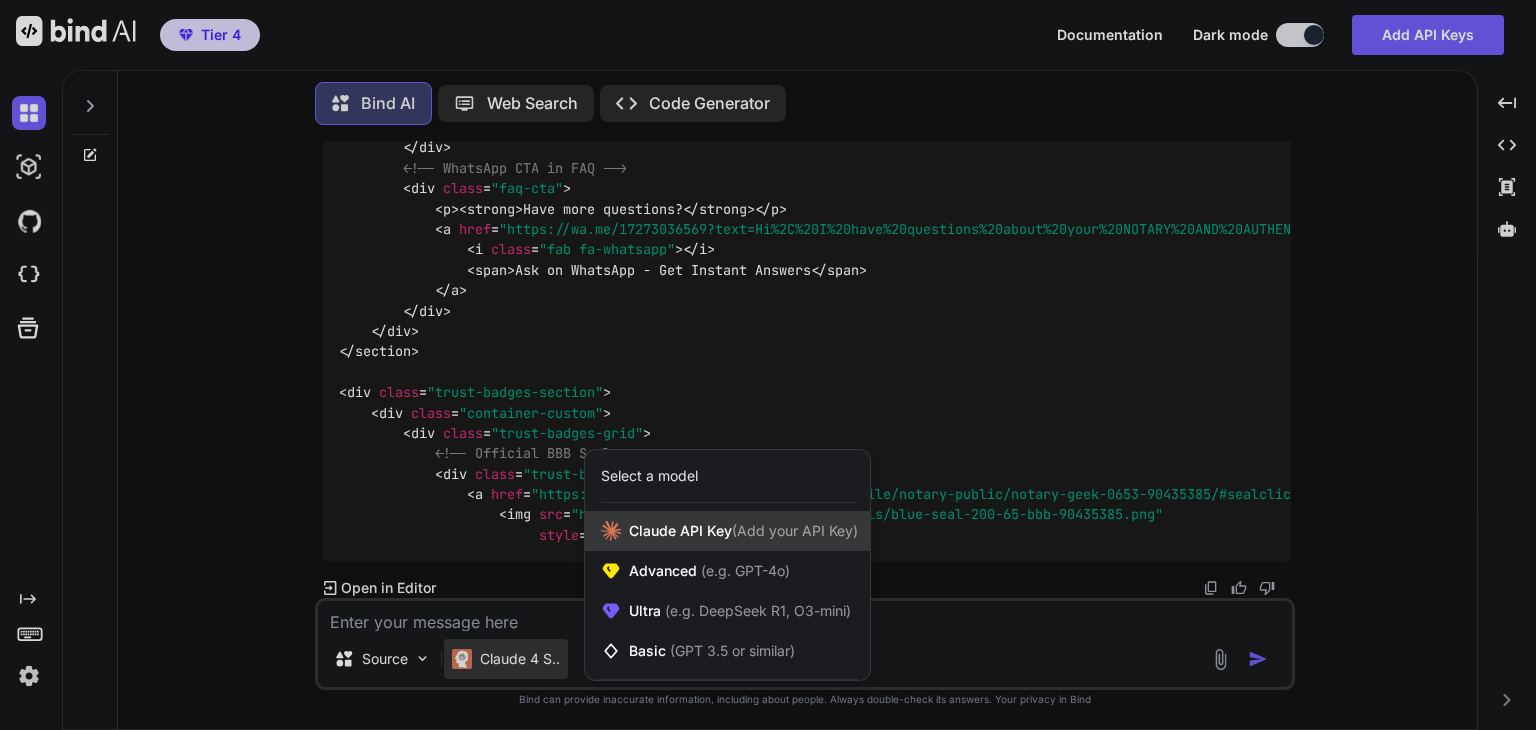 click on "Claude API Key  (Add your API Key)" at bounding box center [743, 531] 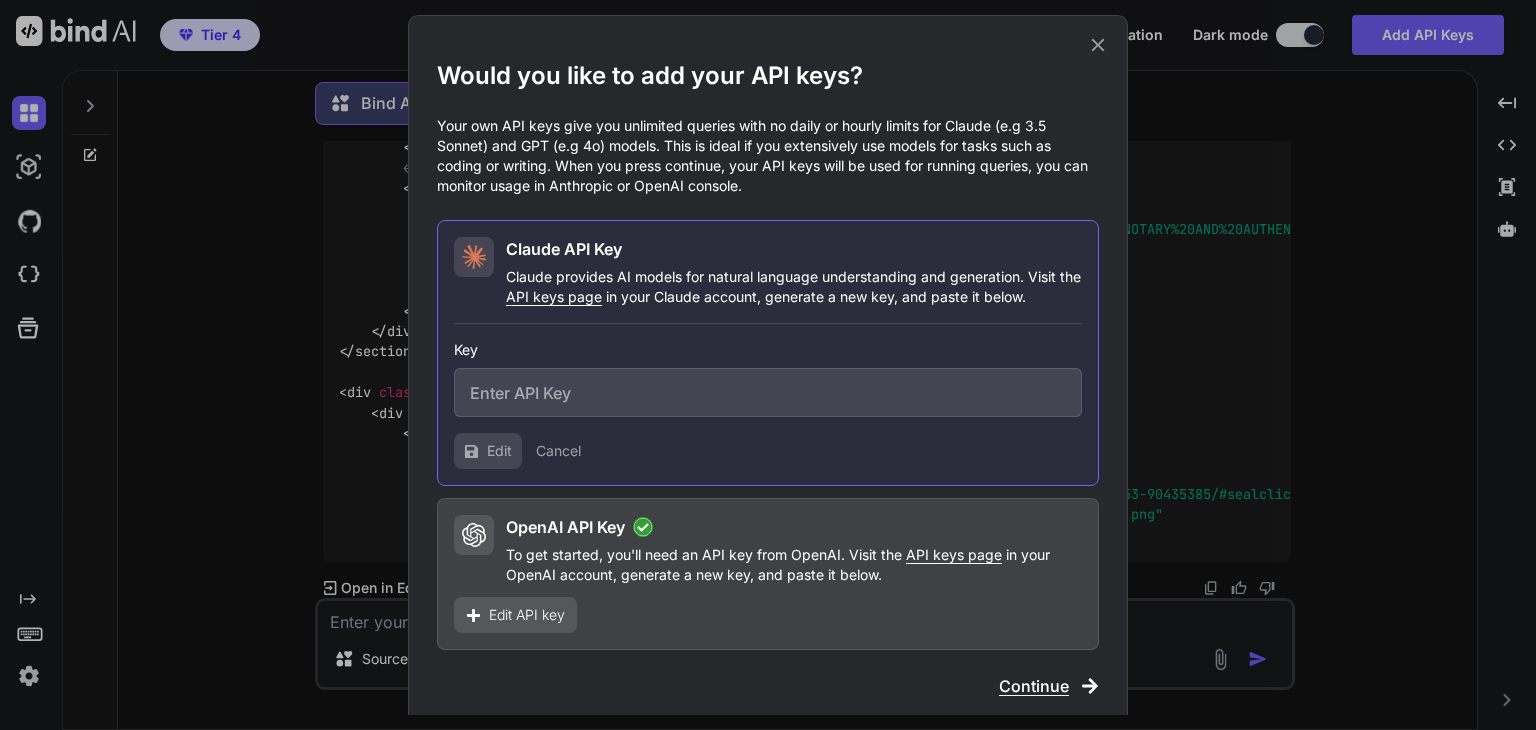 type on "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" 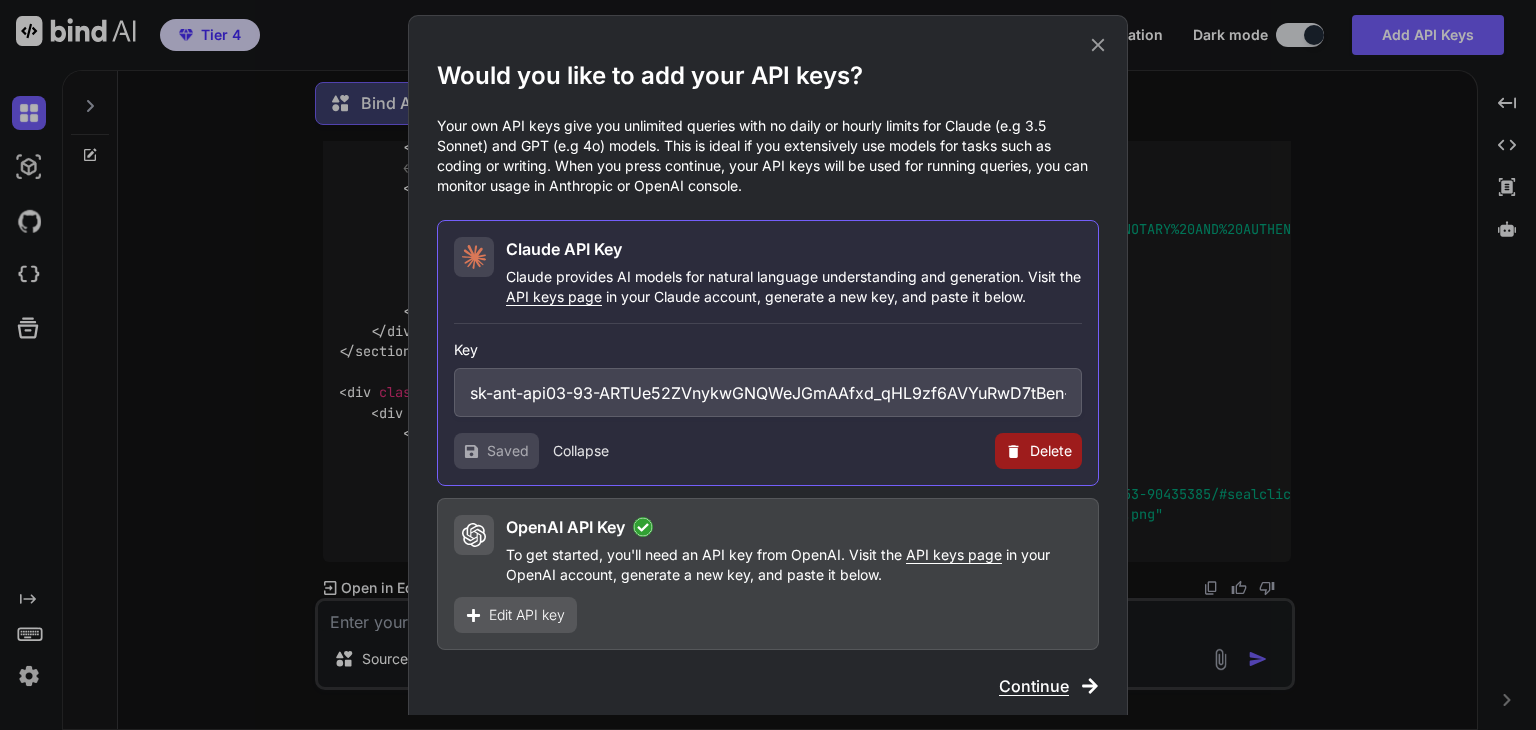 click on "Continue" at bounding box center (1034, 686) 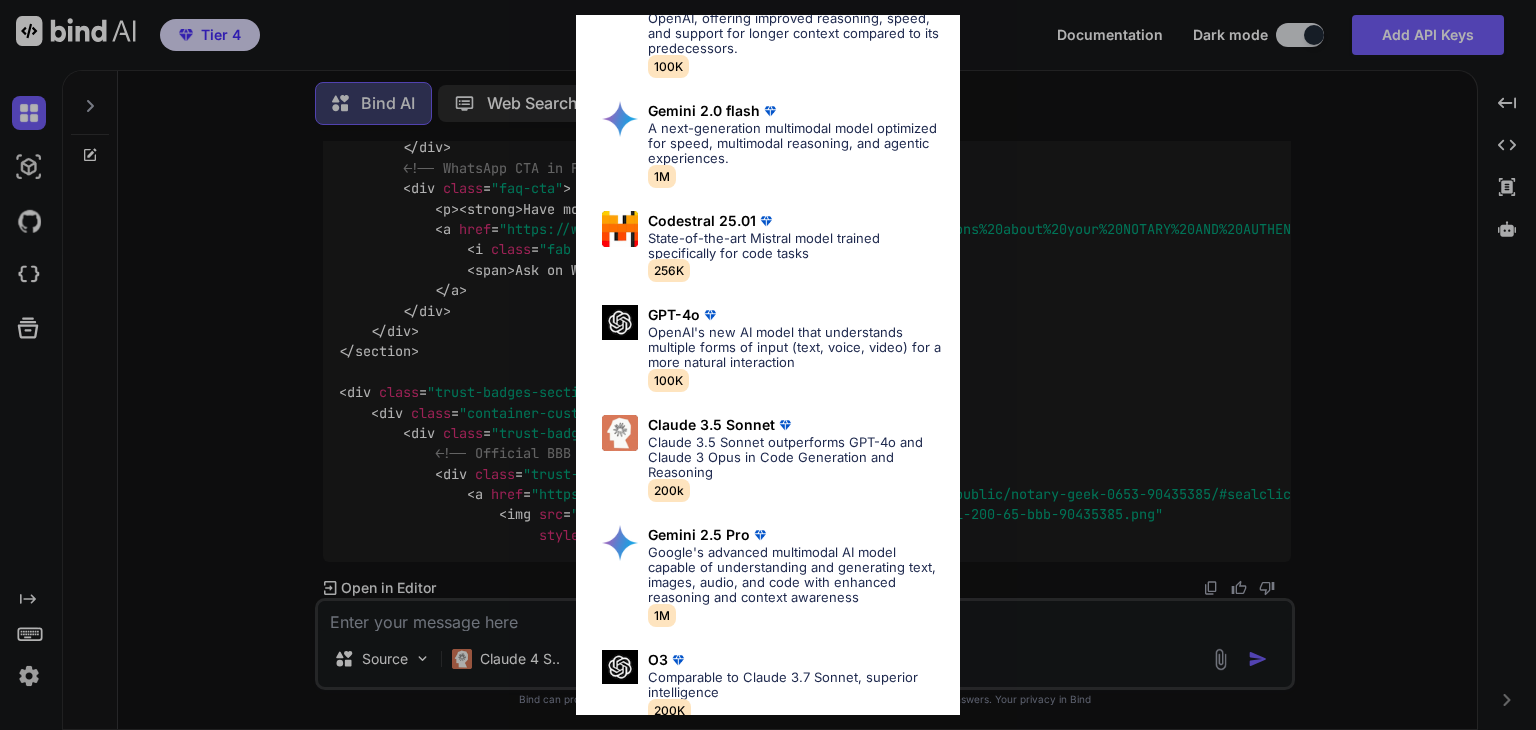 scroll, scrollTop: 300, scrollLeft: 0, axis: vertical 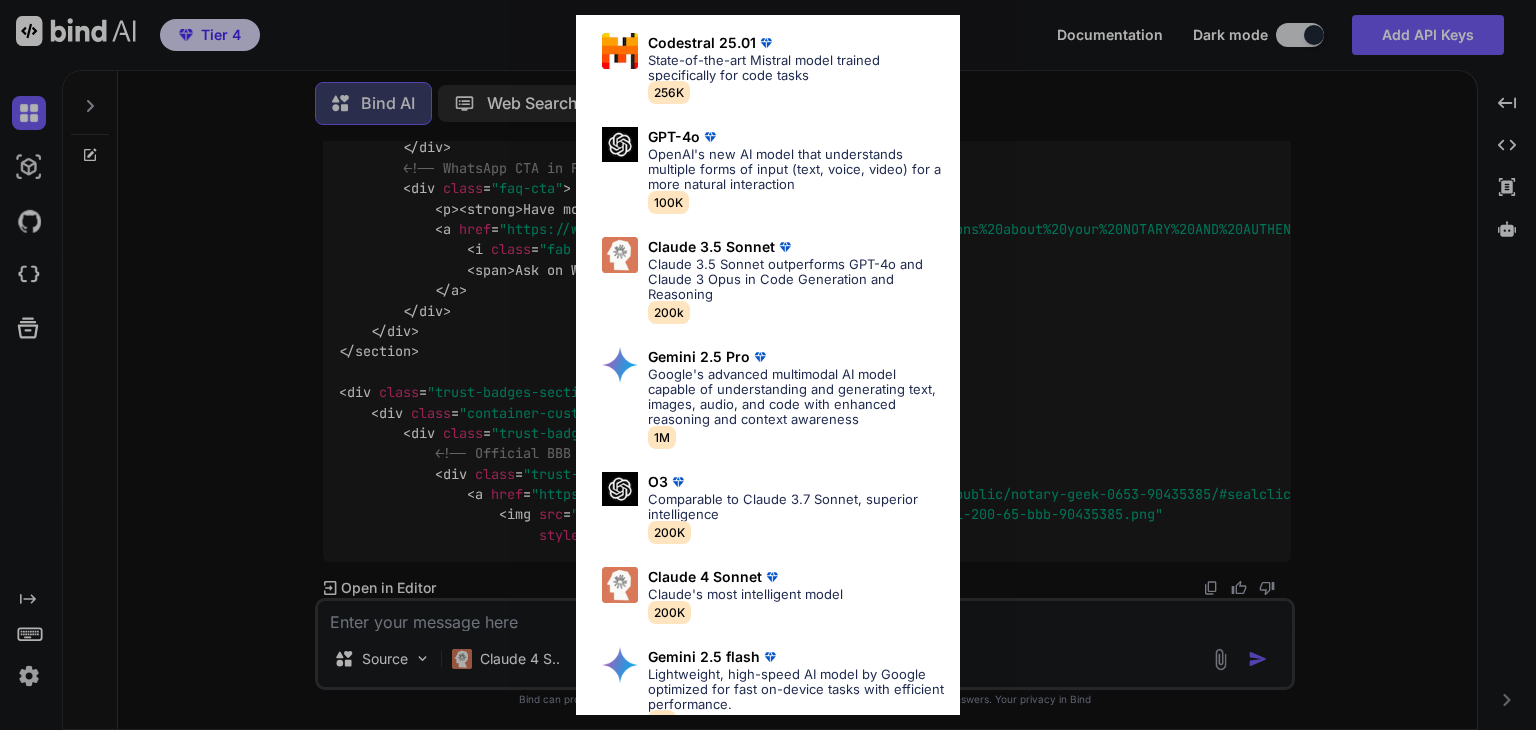 click on "All GPT-4.1 GPT-4.1 is an advanced AI language model by OpenAI, offering improved reasoning, speed, and support for longer context compared to its predecessors. 100K Gemini 2.0 flash A next-generation multimodal model optimized for speed, multimodal reasoning, and agentic experiences. 1M Codestral 25.01 State-of-the-art Mistral model trained specifically for code tasks 256K GPT-4o OpenAI's new AI model that understands multiple forms of input (text, voice, video) for a more natural interaction 100K Claude 3.5 Sonnet Claude 3.5 Sonnet outperforms GPT-4o and Claude 3 Opus in Code Generation and Reasoning 200k Gemini 2.5 Pro Google's advanced multimodal AI model capable of understanding and generating text, images, audio, and code with enhanced reasoning and context awareness 1M O3 Comparable to Claude 3.7 Sonnet, superior intelligence 200K Claude 4 Sonnet Claude's most intelligent model 200K Gemini 2.5 flash 1M DeepSeek R1 (671B-Full) Full version of R1, served via DeepSeek API 131K 200K O4 mini 200K 128k 128K" at bounding box center [768, 365] 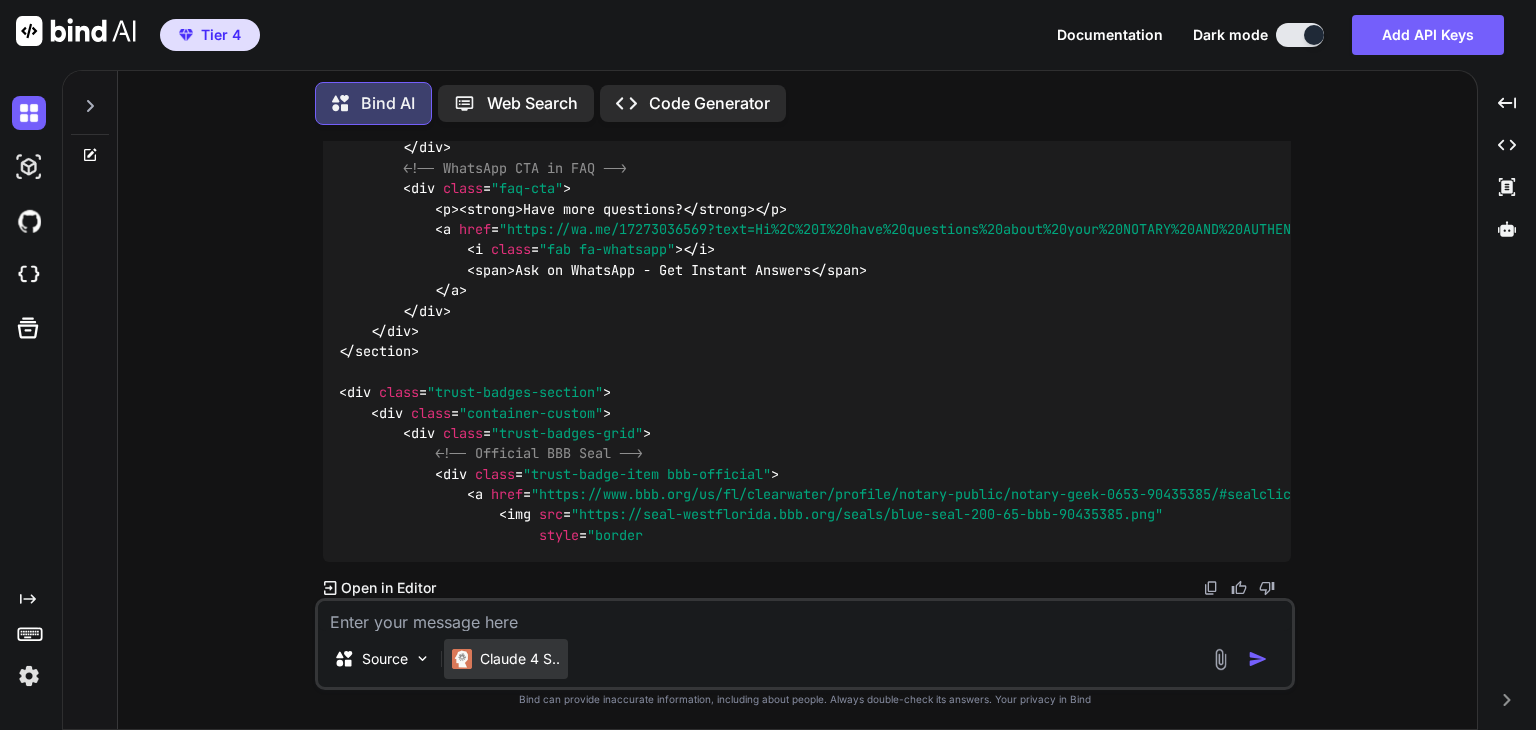 click on "Claude 4 S.." at bounding box center [520, 659] 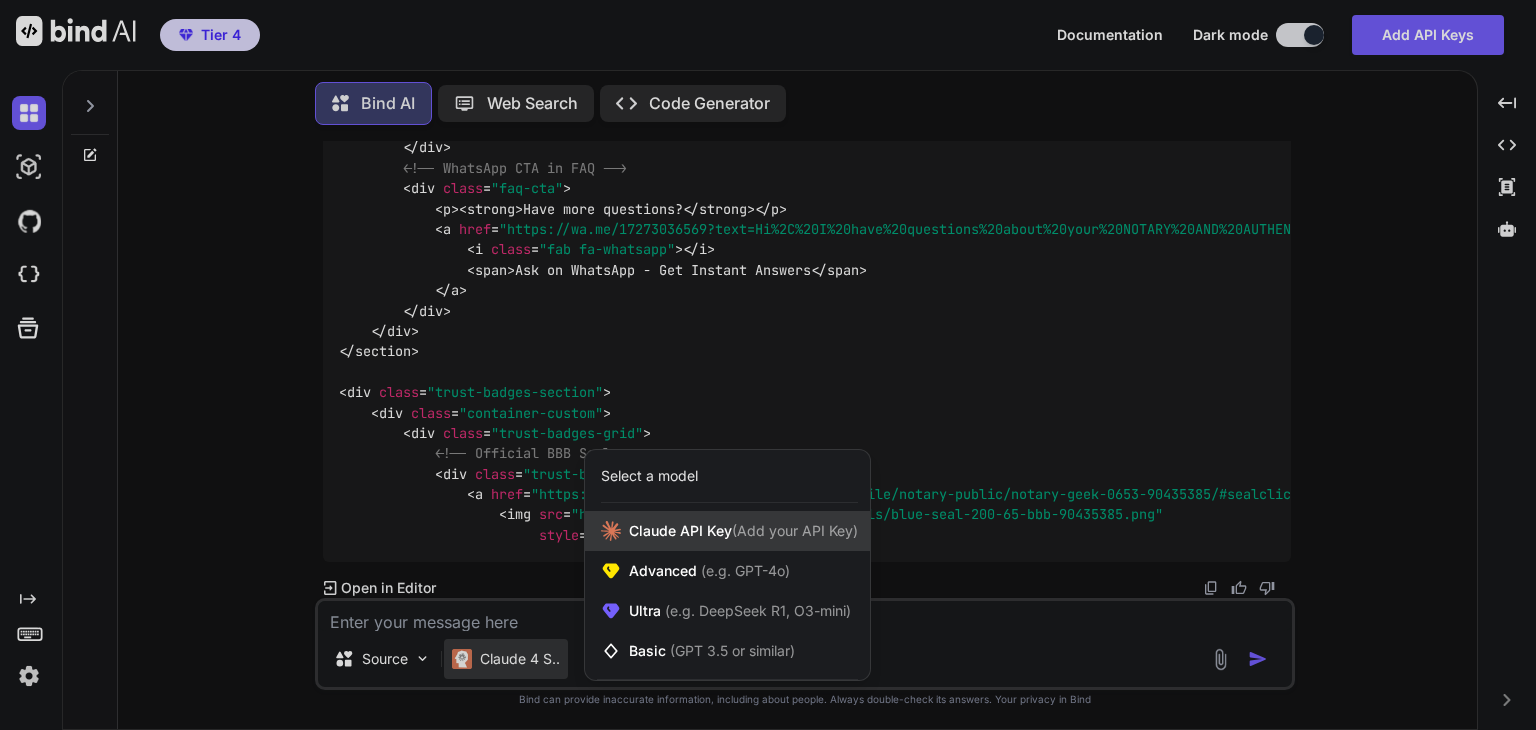 click on "Claude API Key  (Add your API Key)" at bounding box center [743, 531] 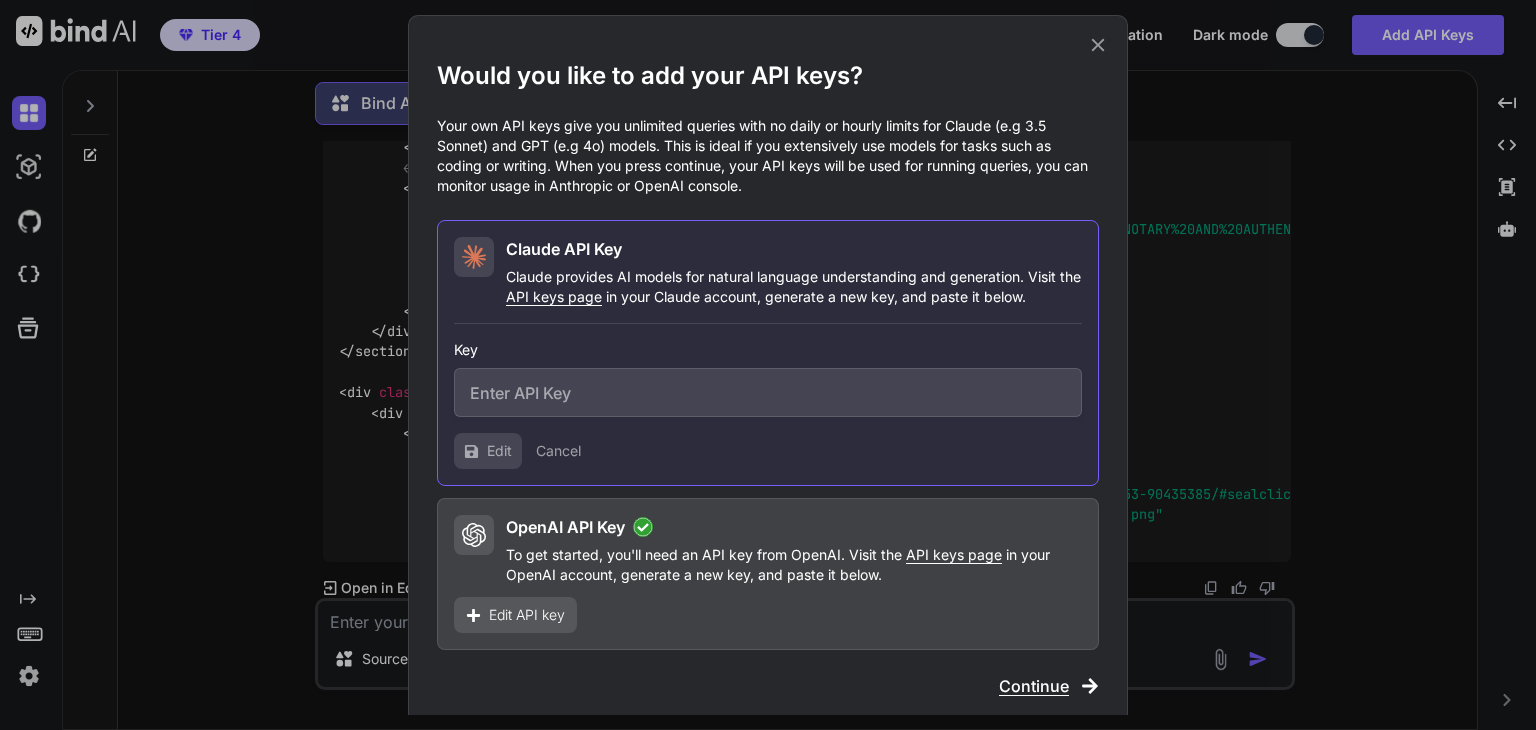 type on "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" 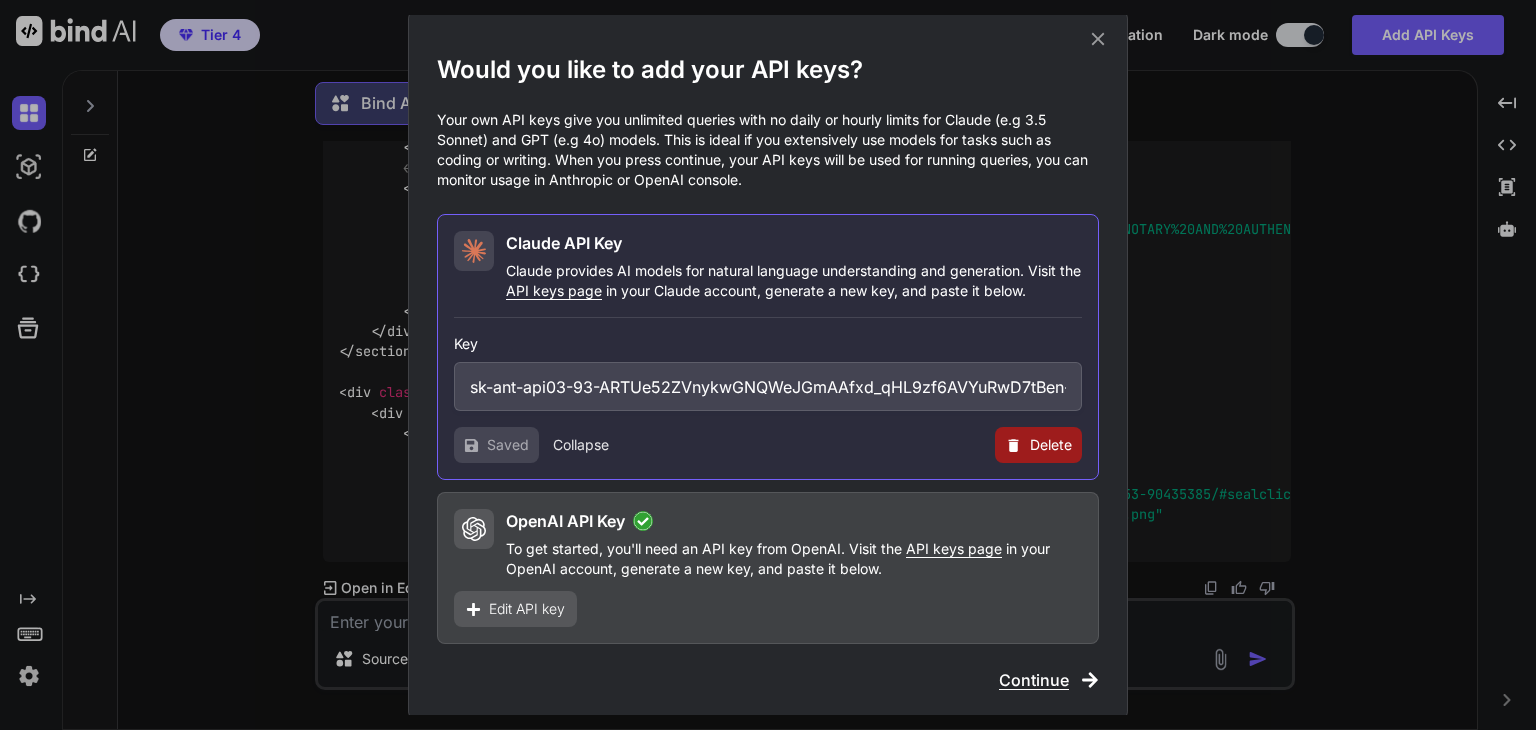 scroll, scrollTop: 10, scrollLeft: 0, axis: vertical 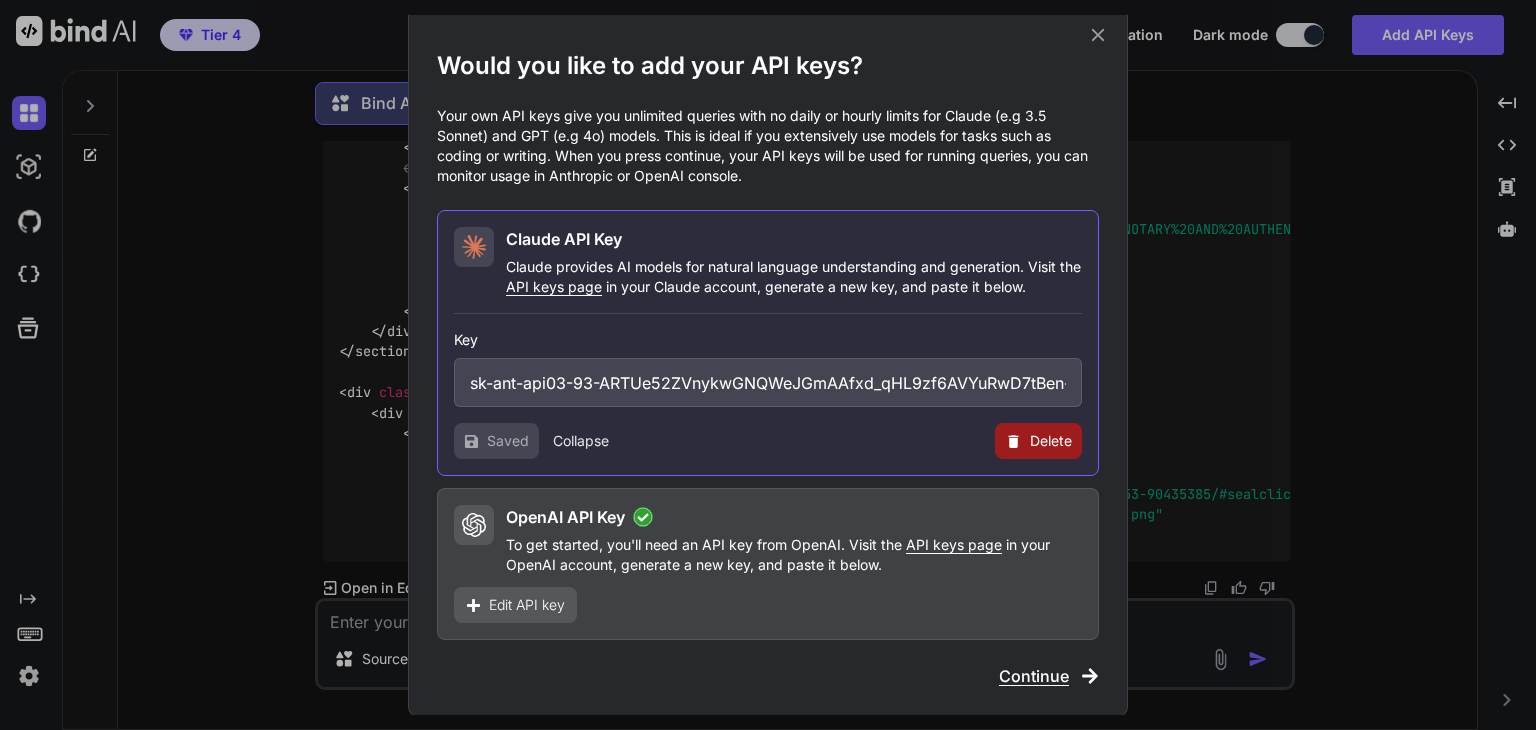click on "Continue" at bounding box center (1034, 676) 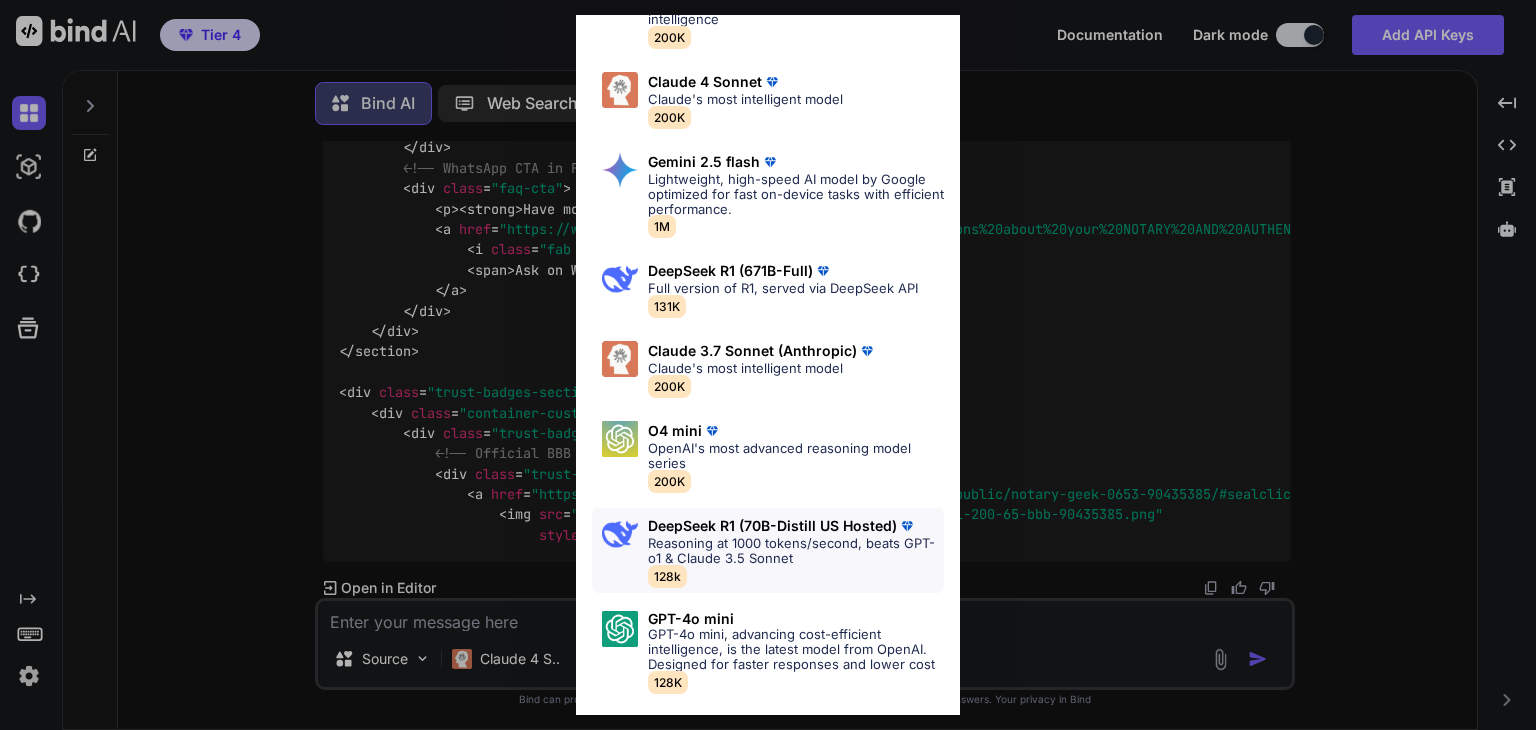 scroll, scrollTop: 680, scrollLeft: 0, axis: vertical 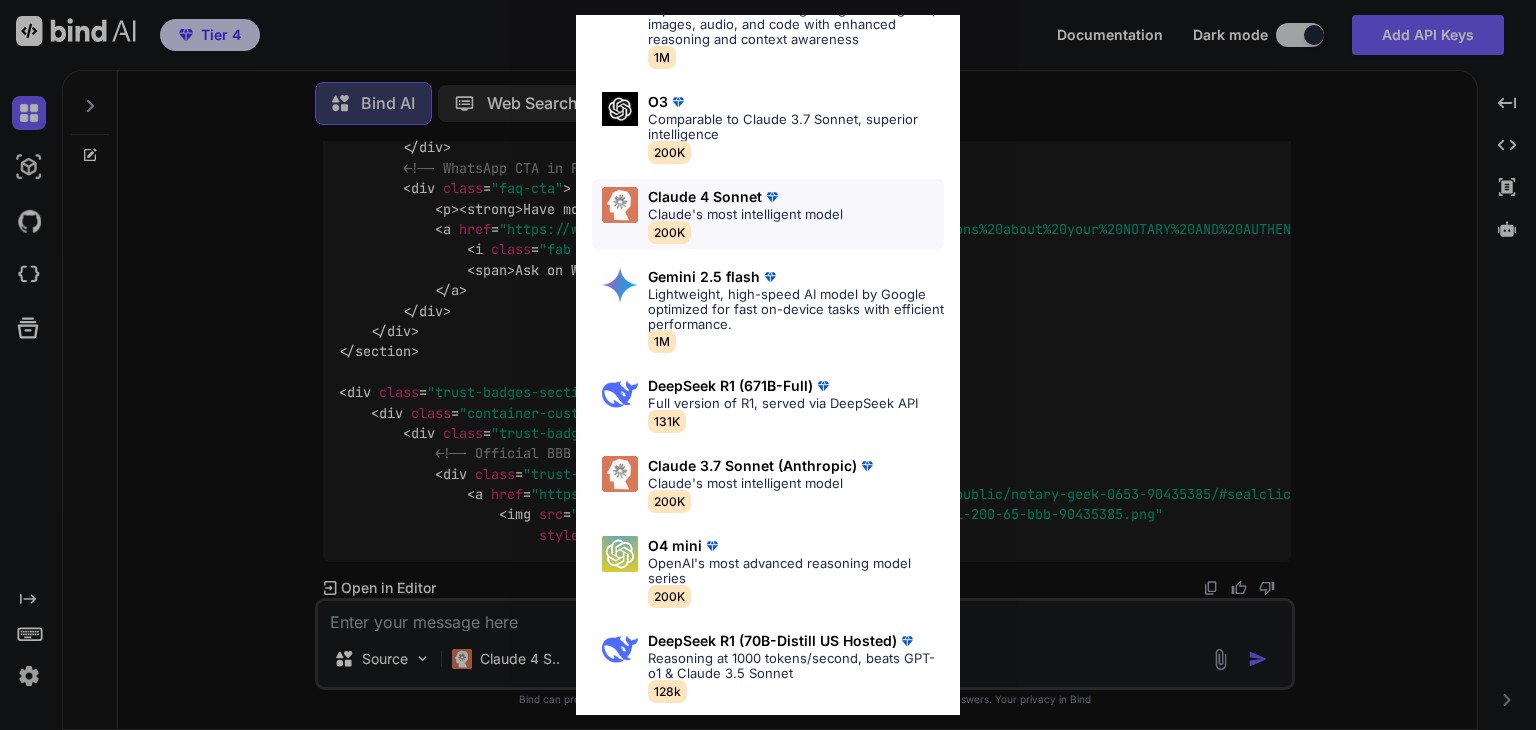 click on "Claude's most intelligent model" at bounding box center (745, 214) 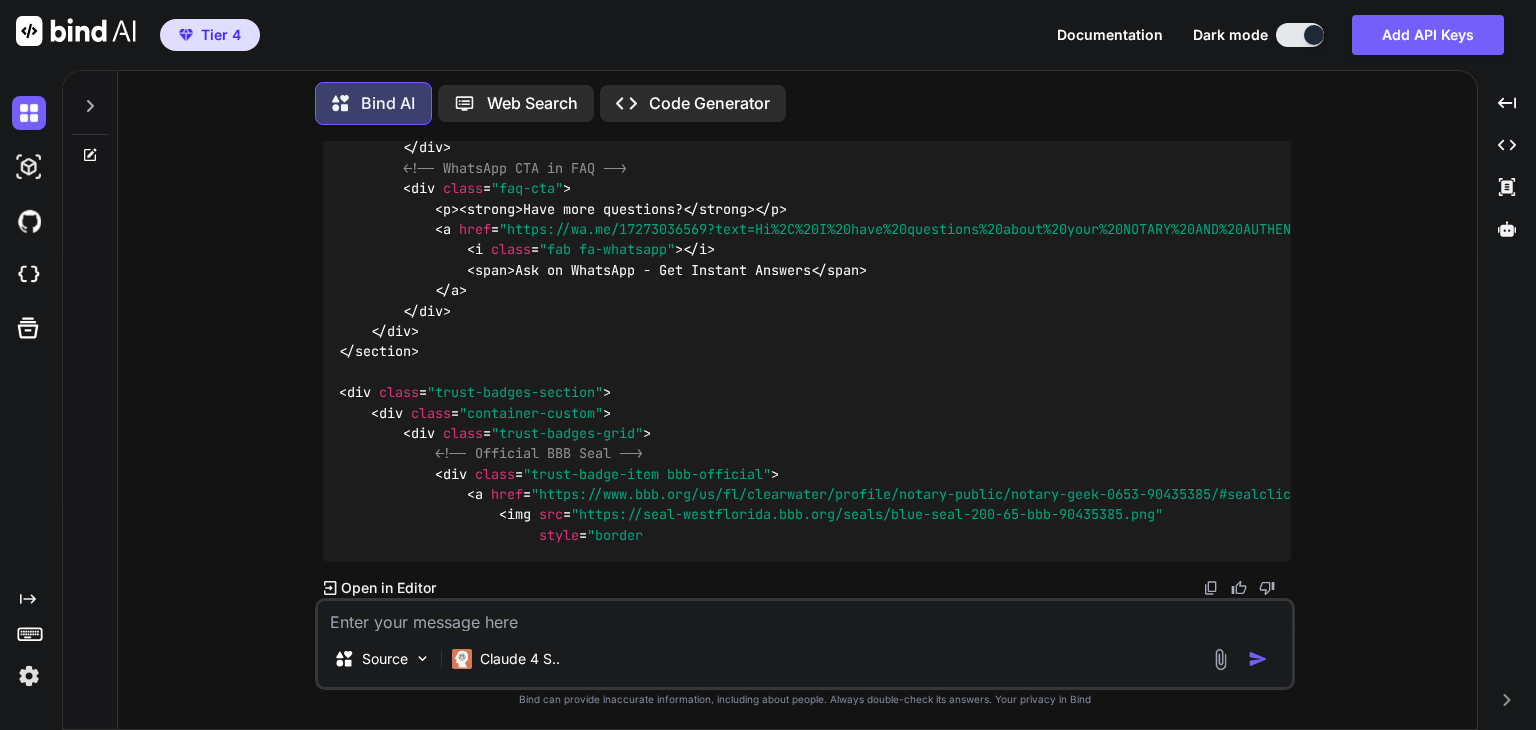 click at bounding box center (805, 616) 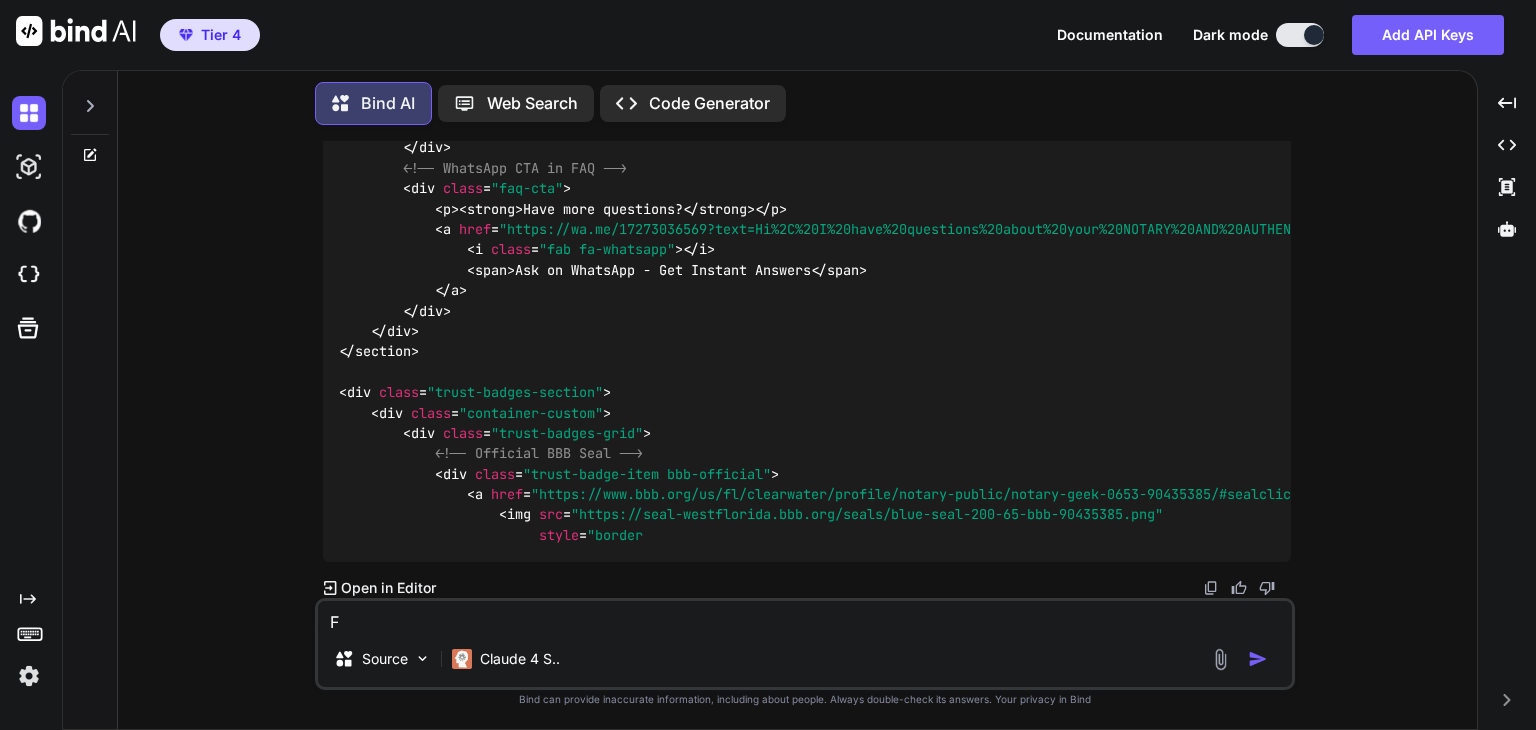 type on "Fy" 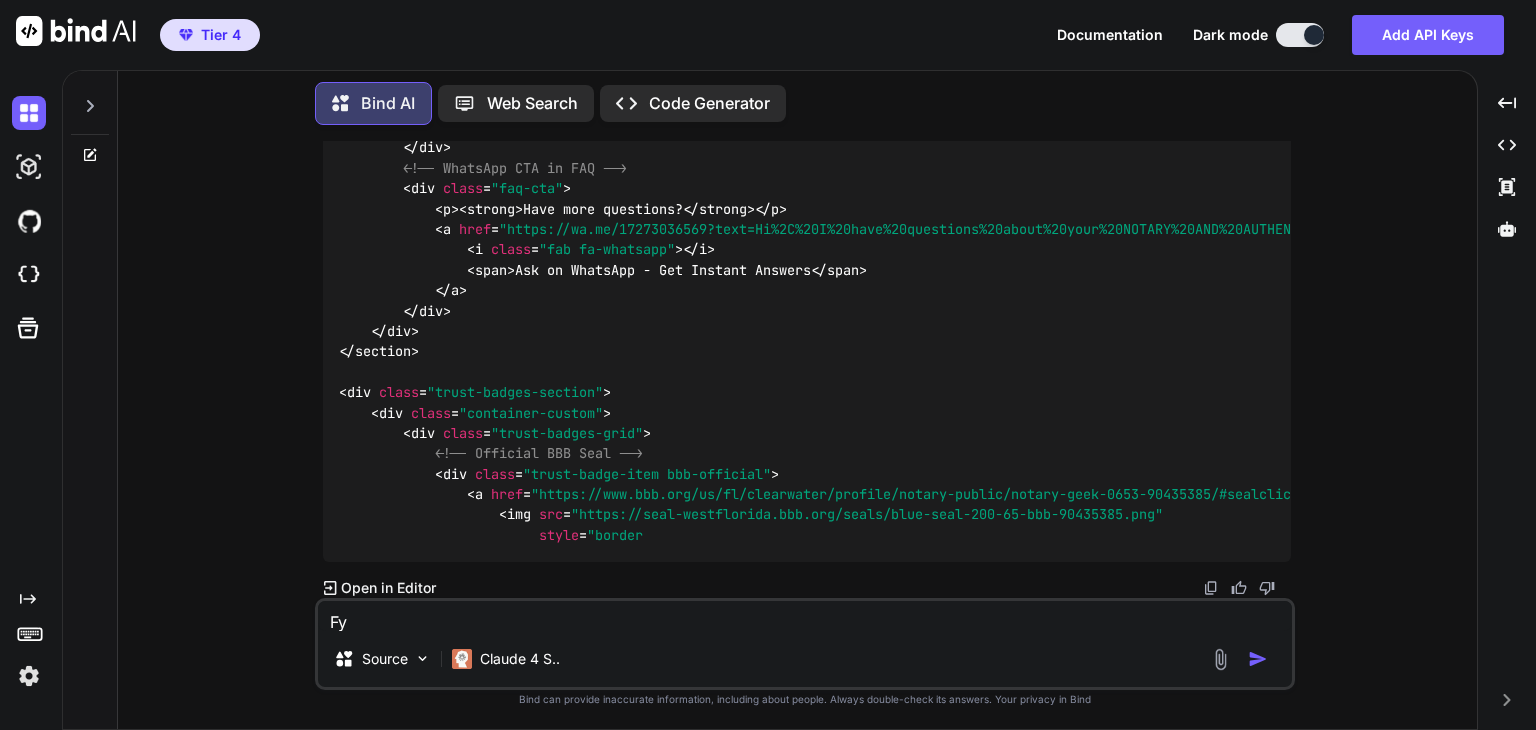 type on "F" 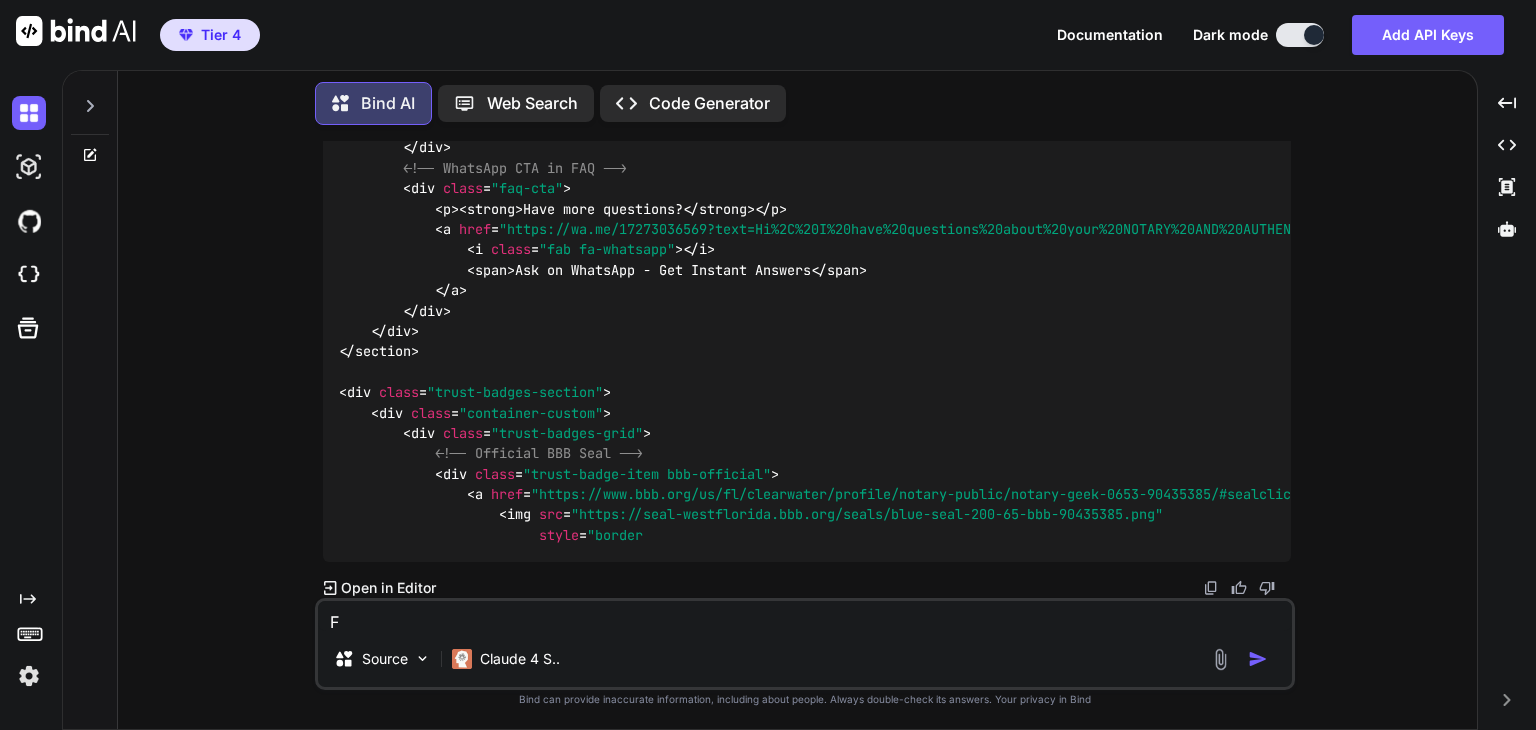 type on "Fu" 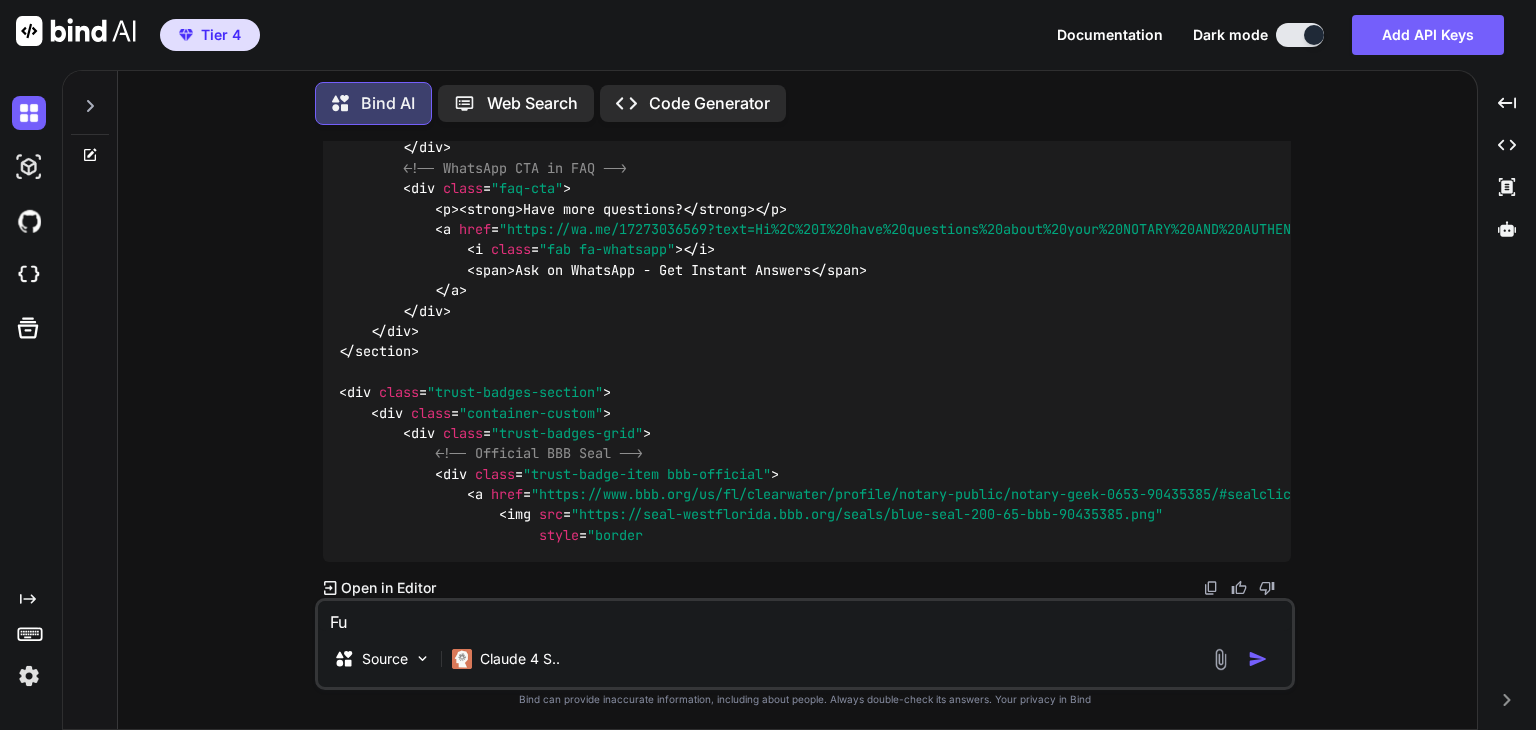 type on "Ful" 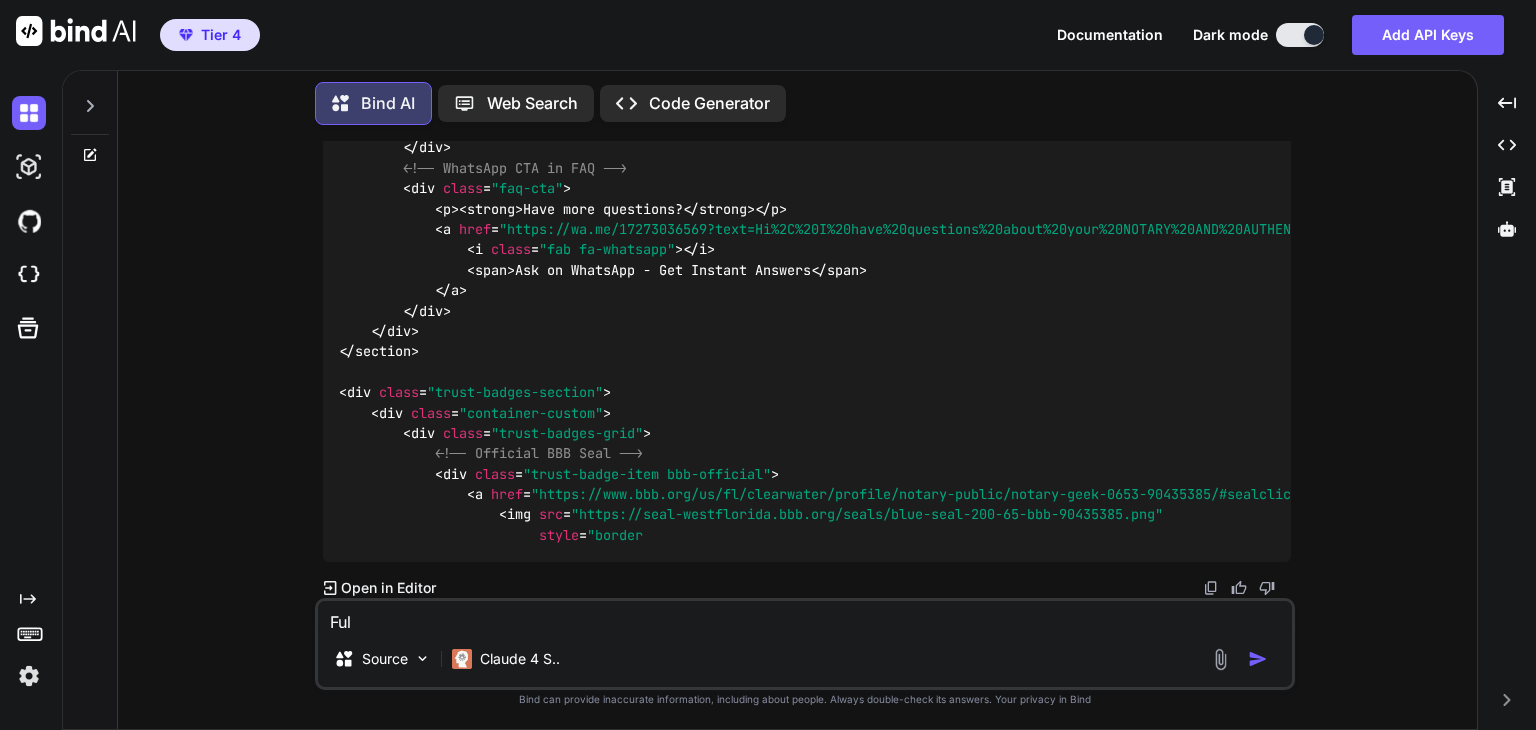 type on "Full" 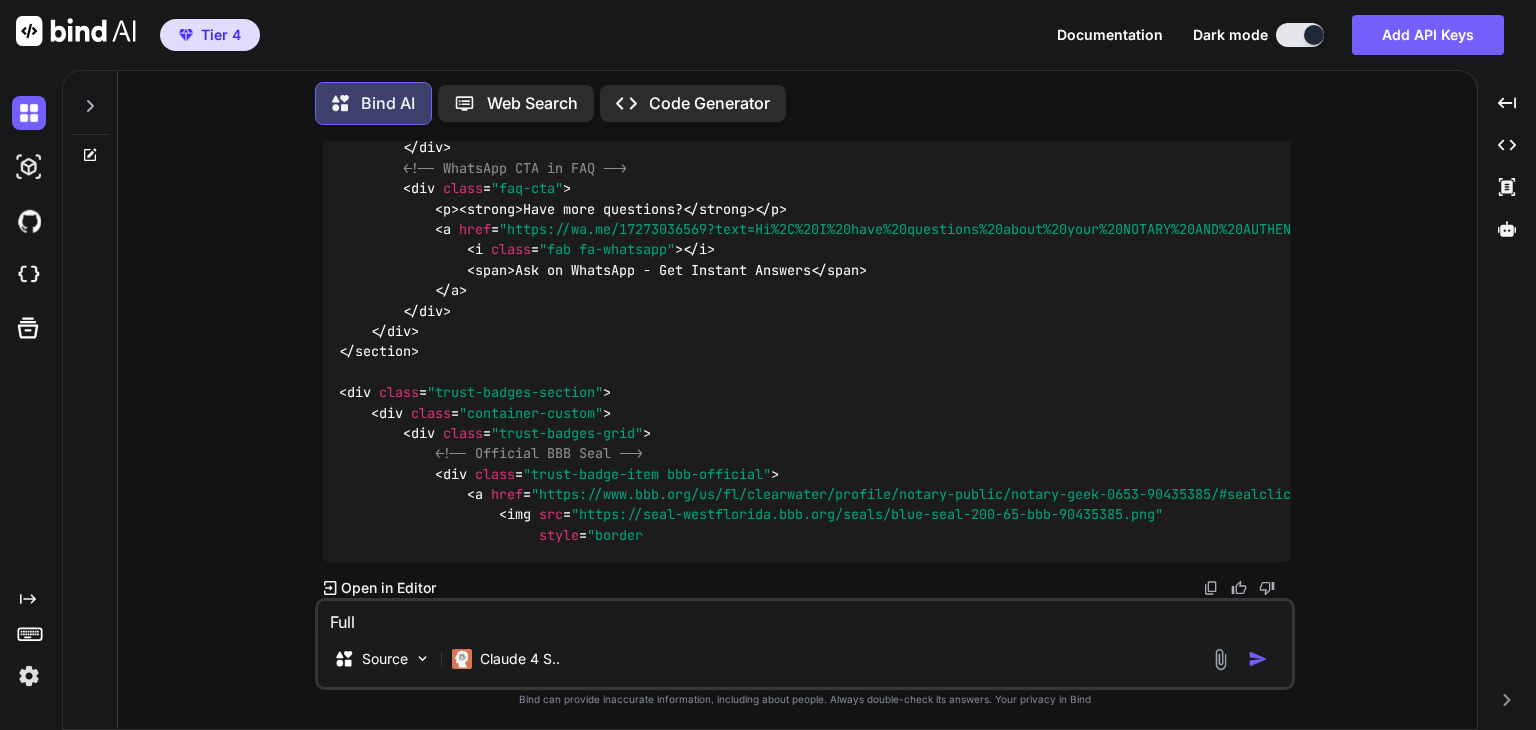type on "Full" 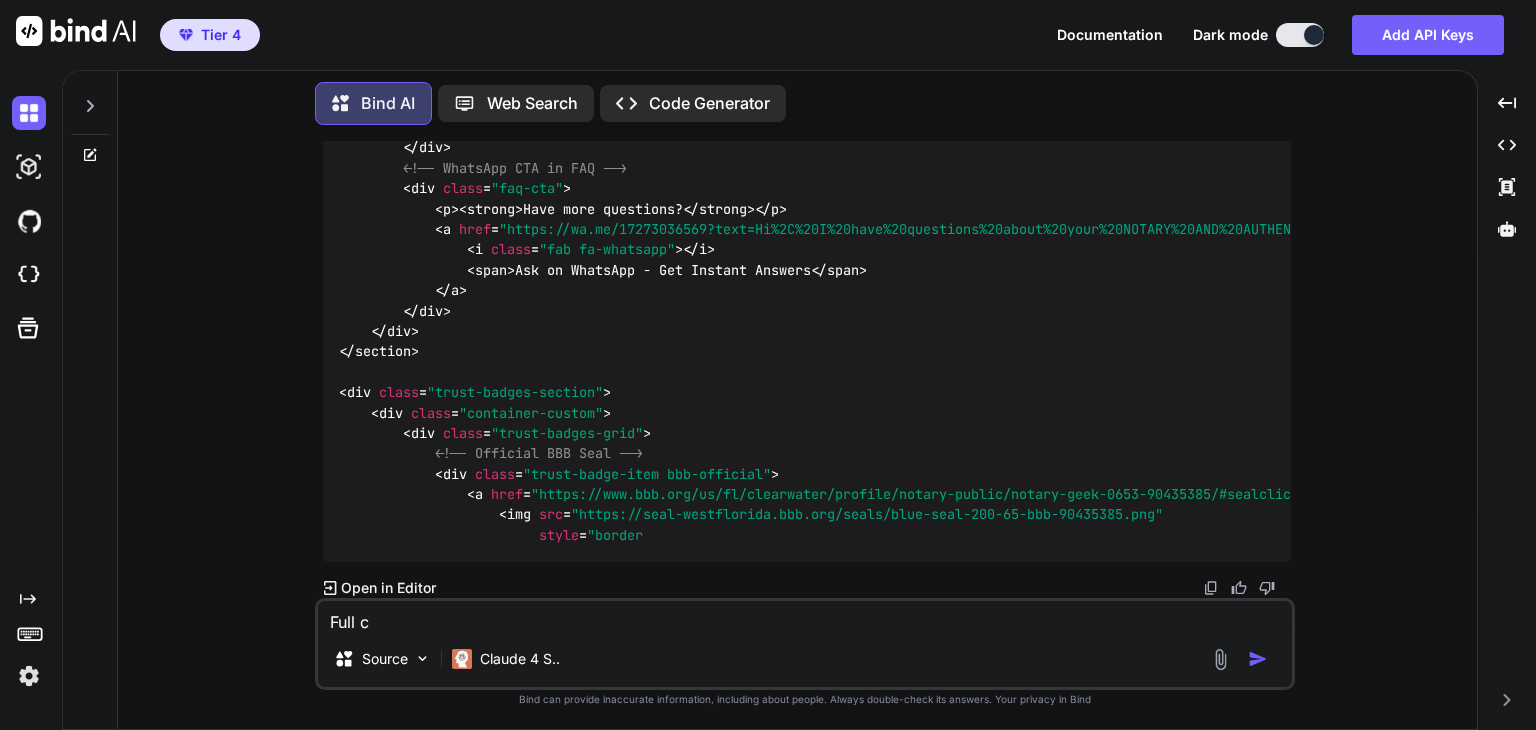 type on "Full co" 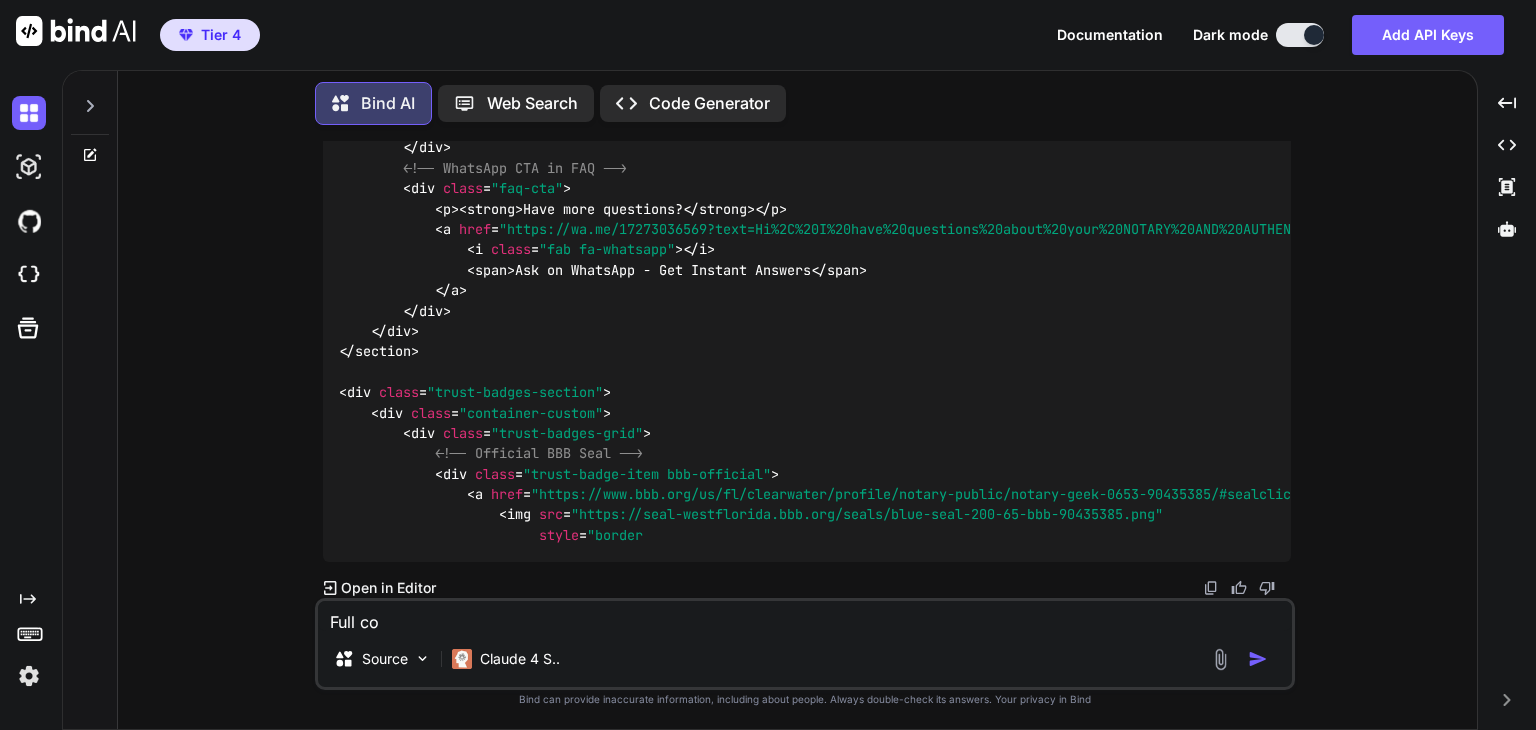 type on "Full coe" 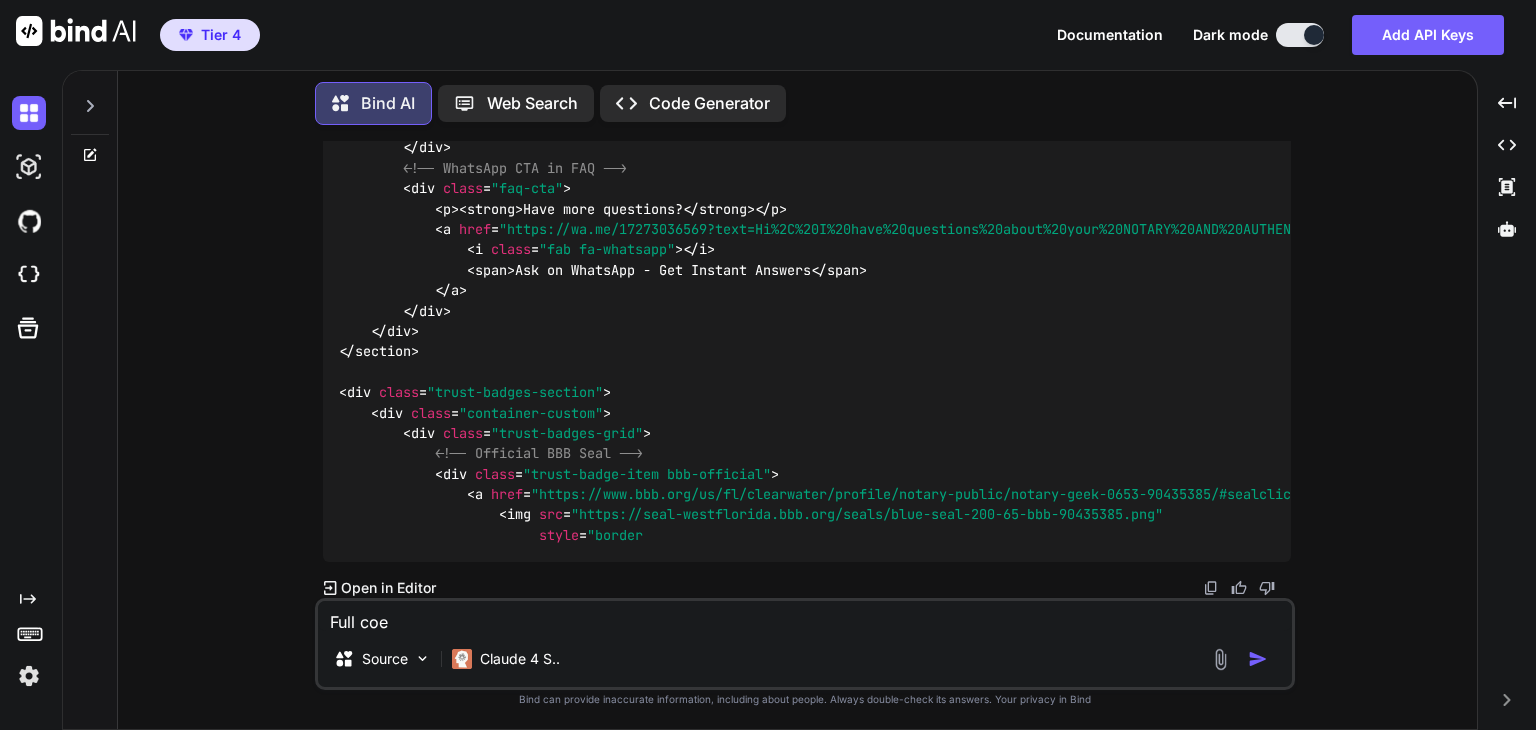 type on "Full co" 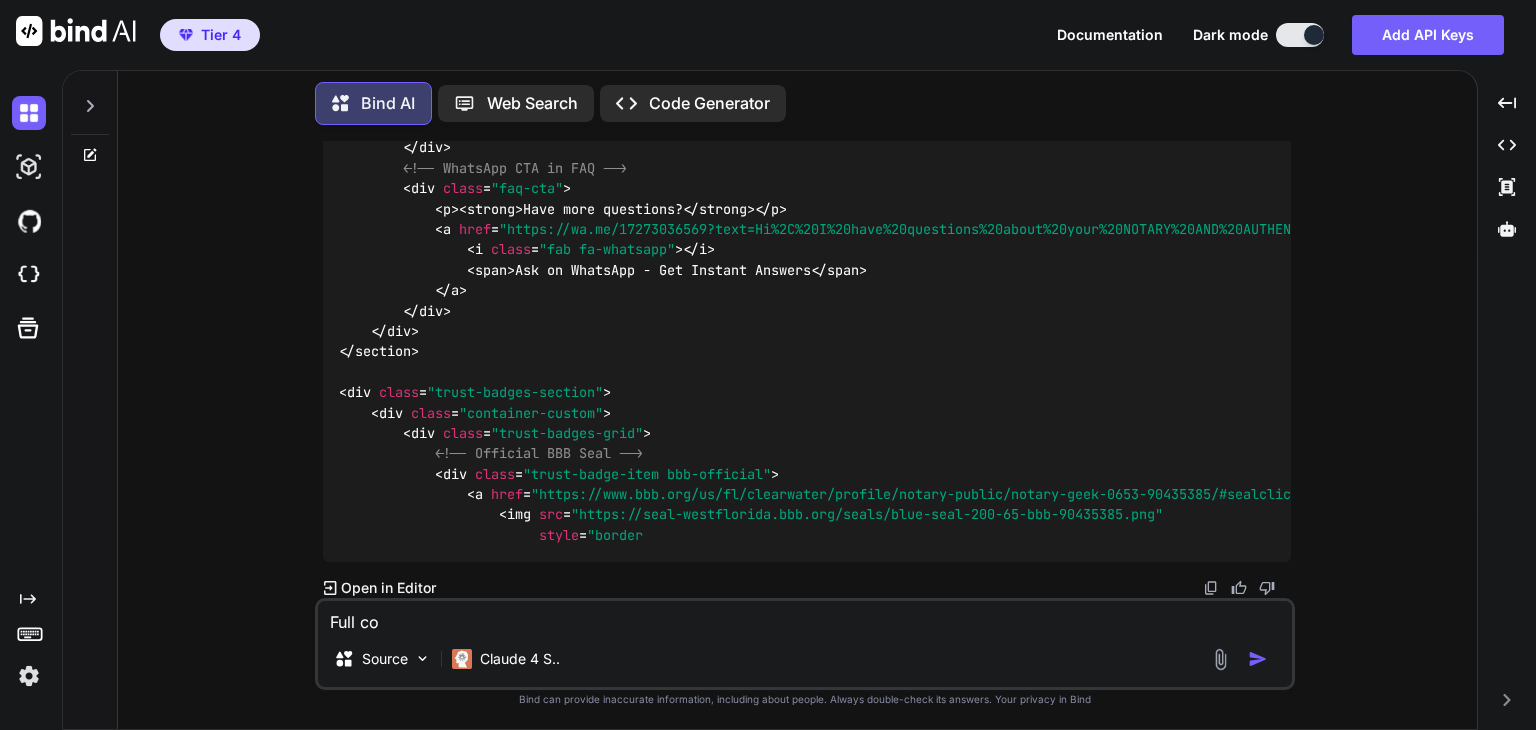 type on "Full cod" 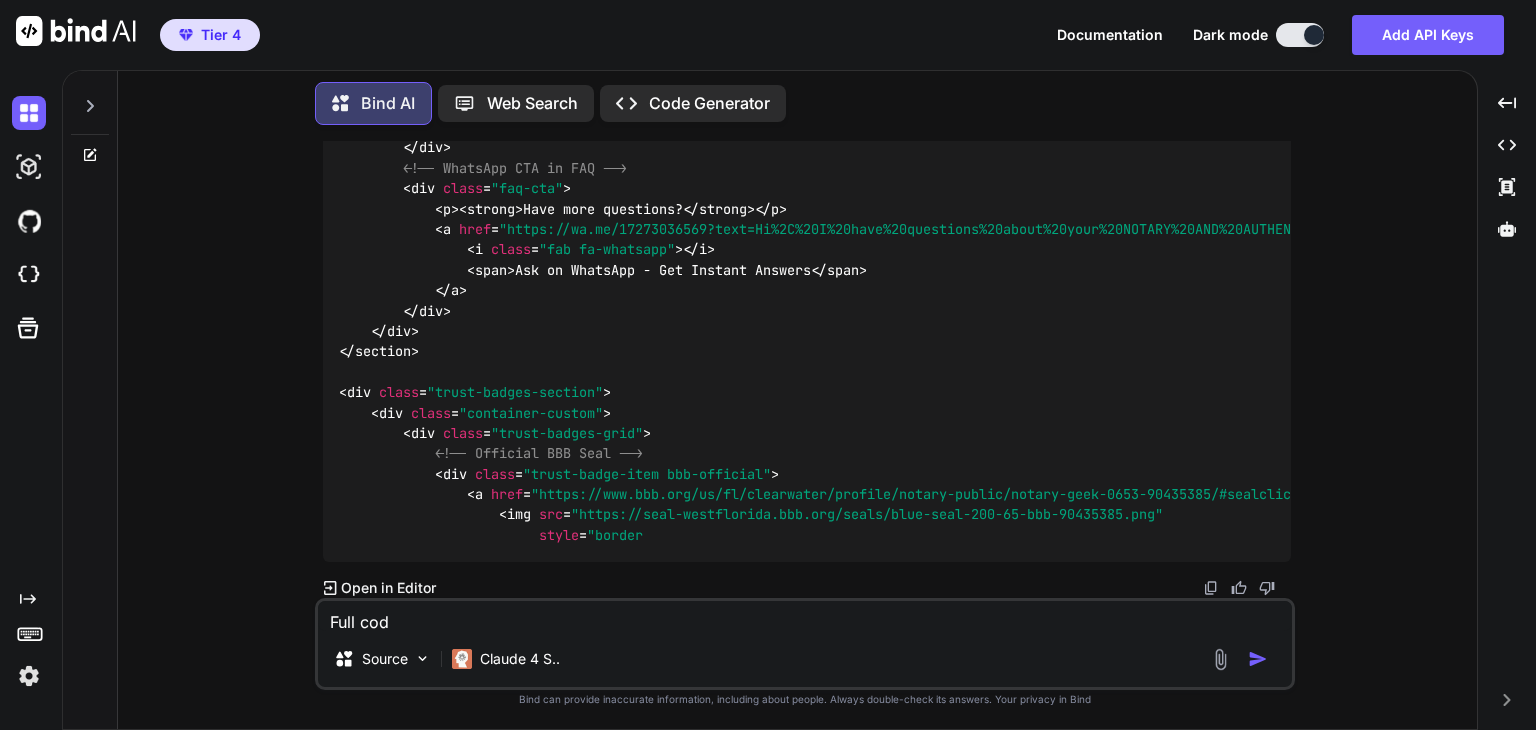 type on "Full code" 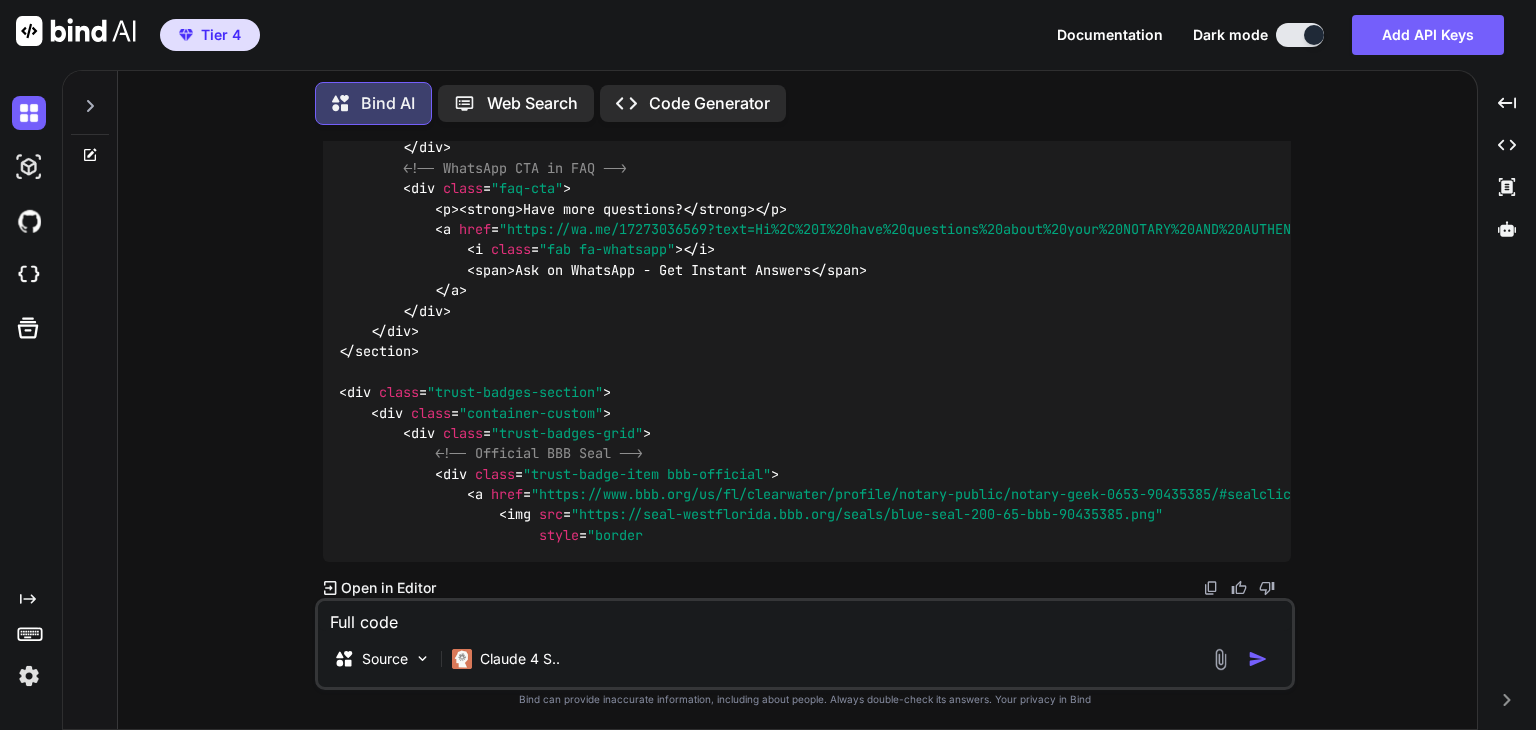 type on "x" 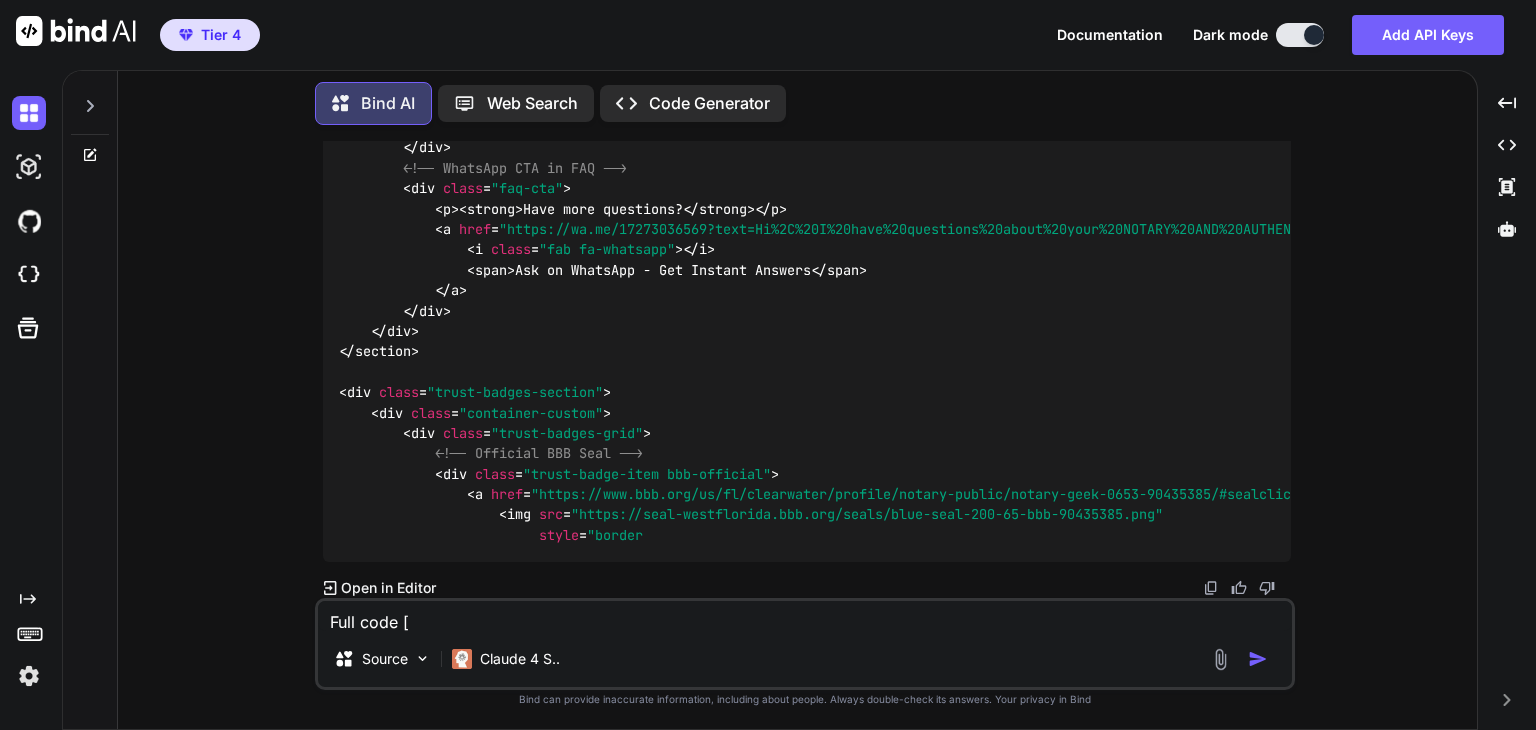 type on "Full code [l" 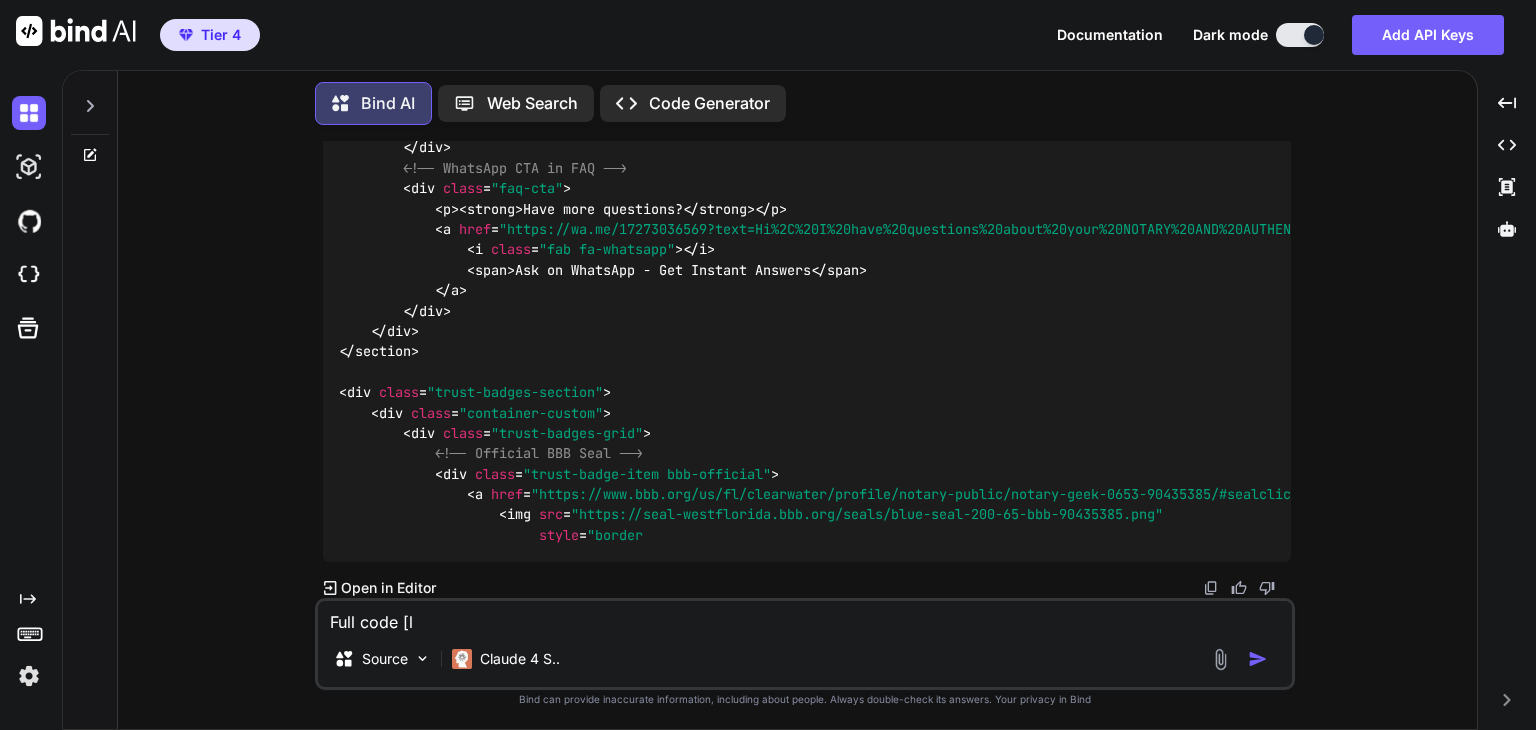 type on "Full code [le" 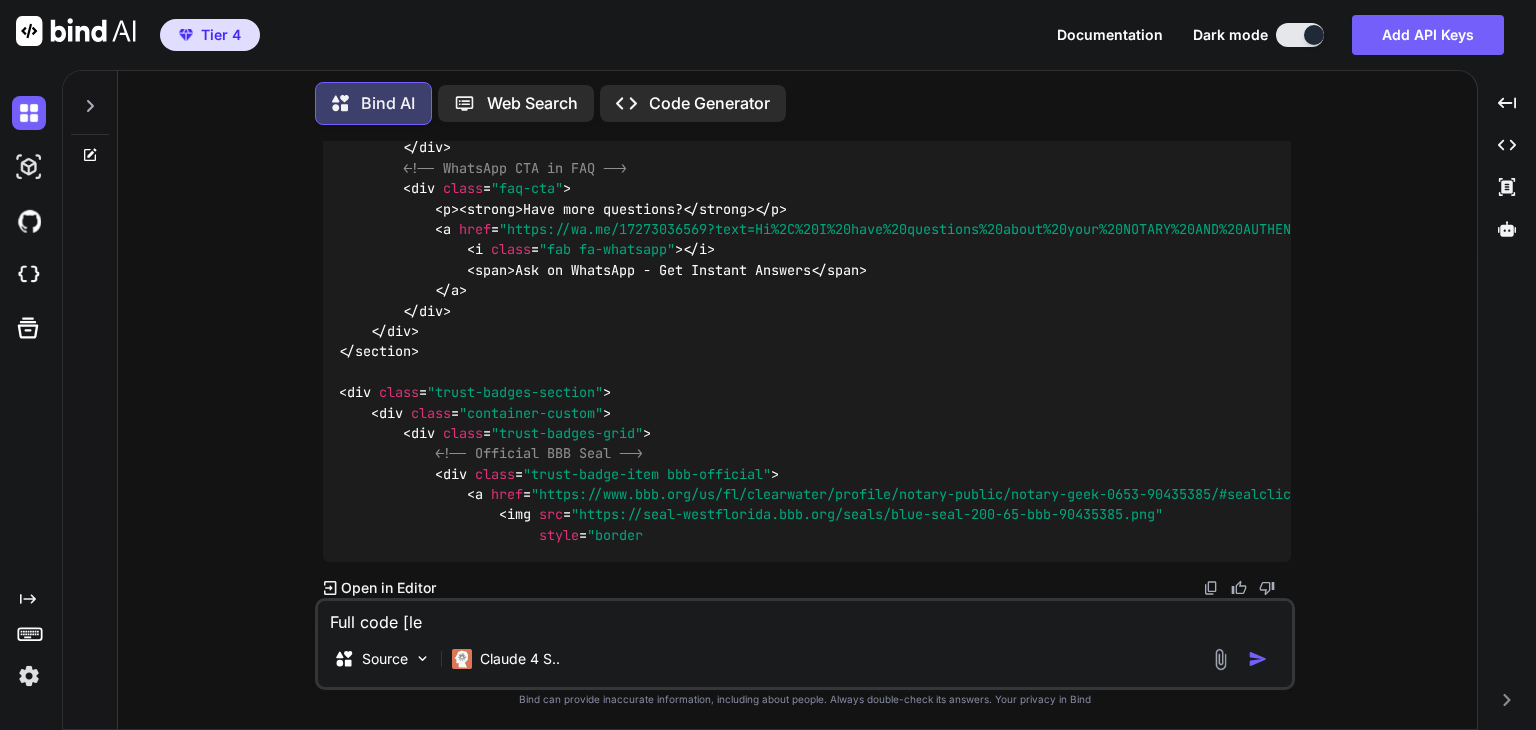 type on "Full code [l" 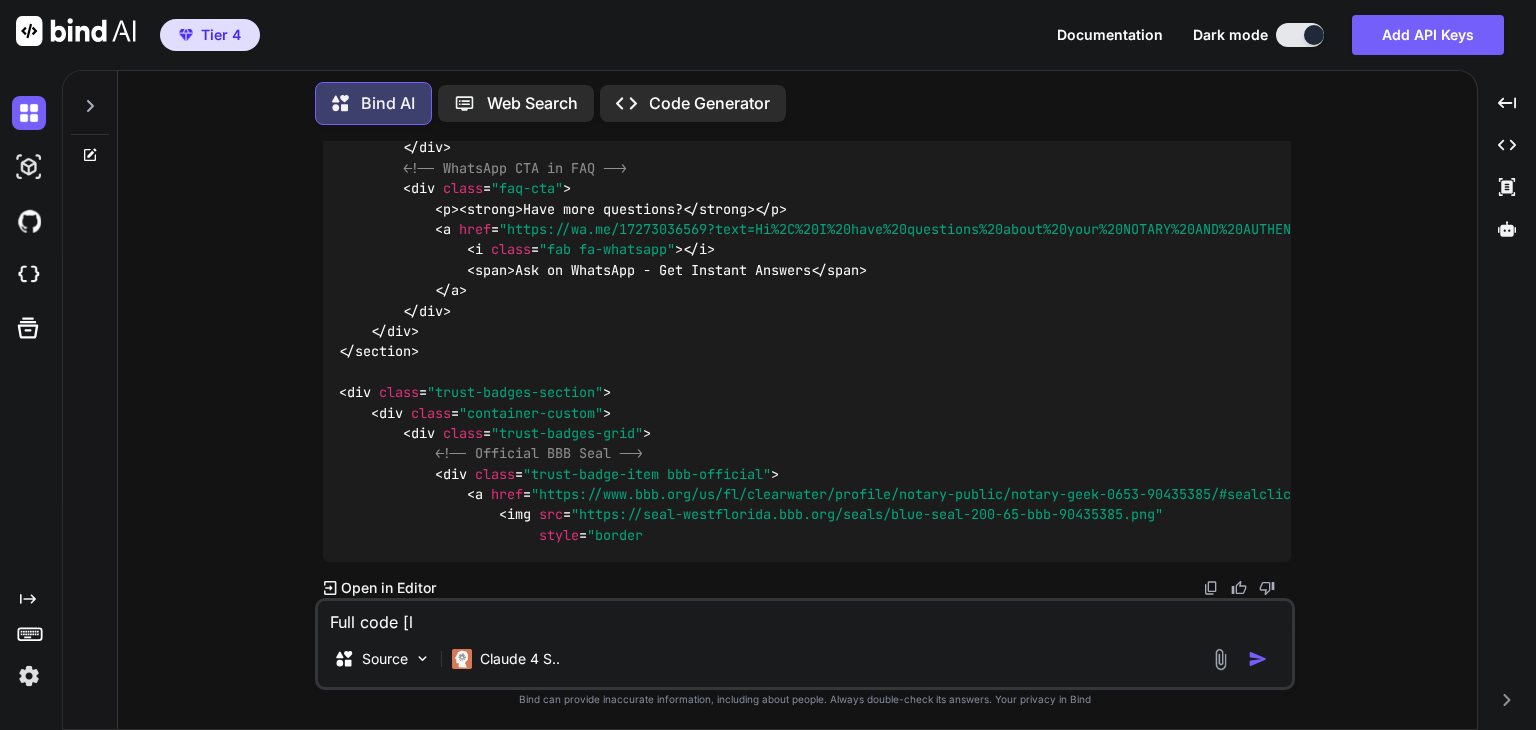 type on "Full code [" 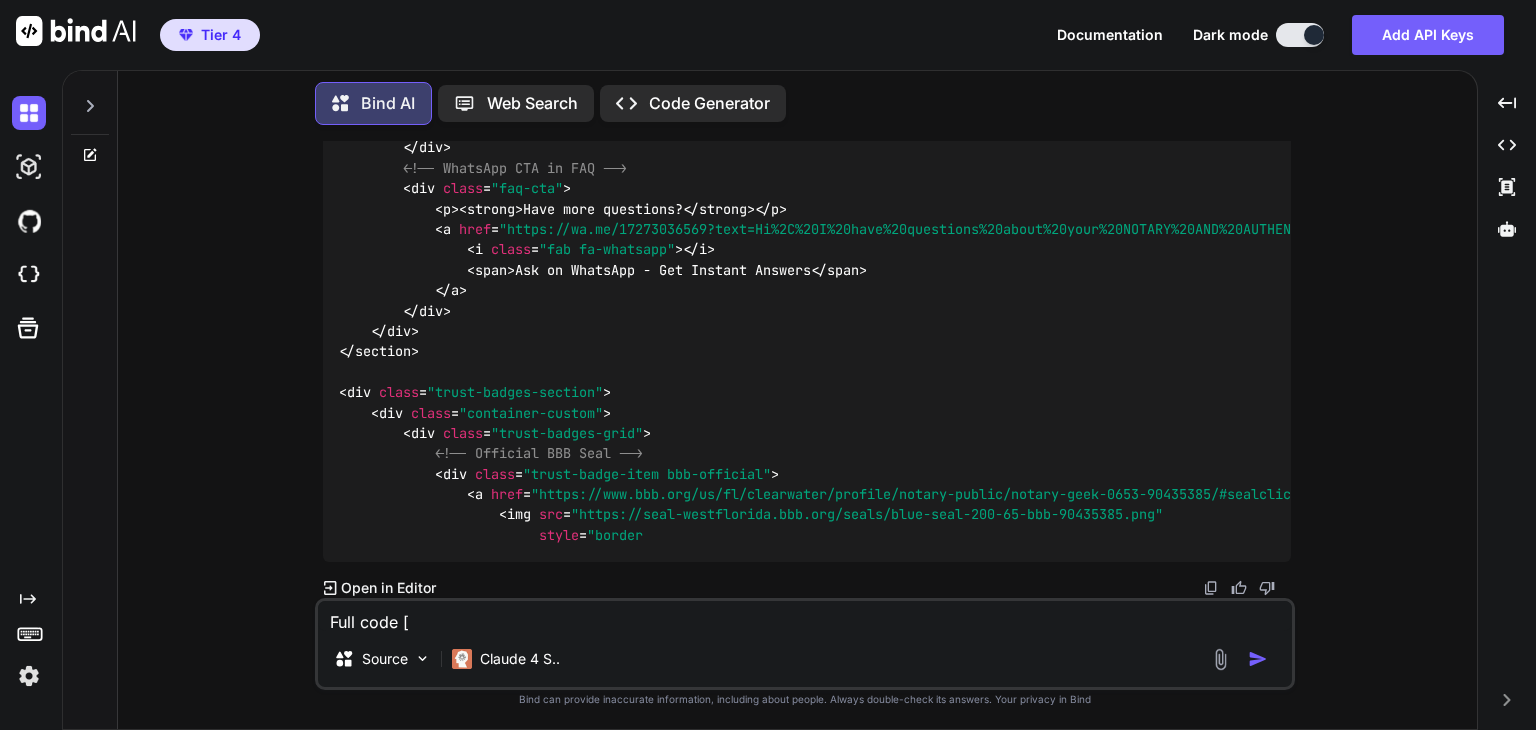 type on "Full code" 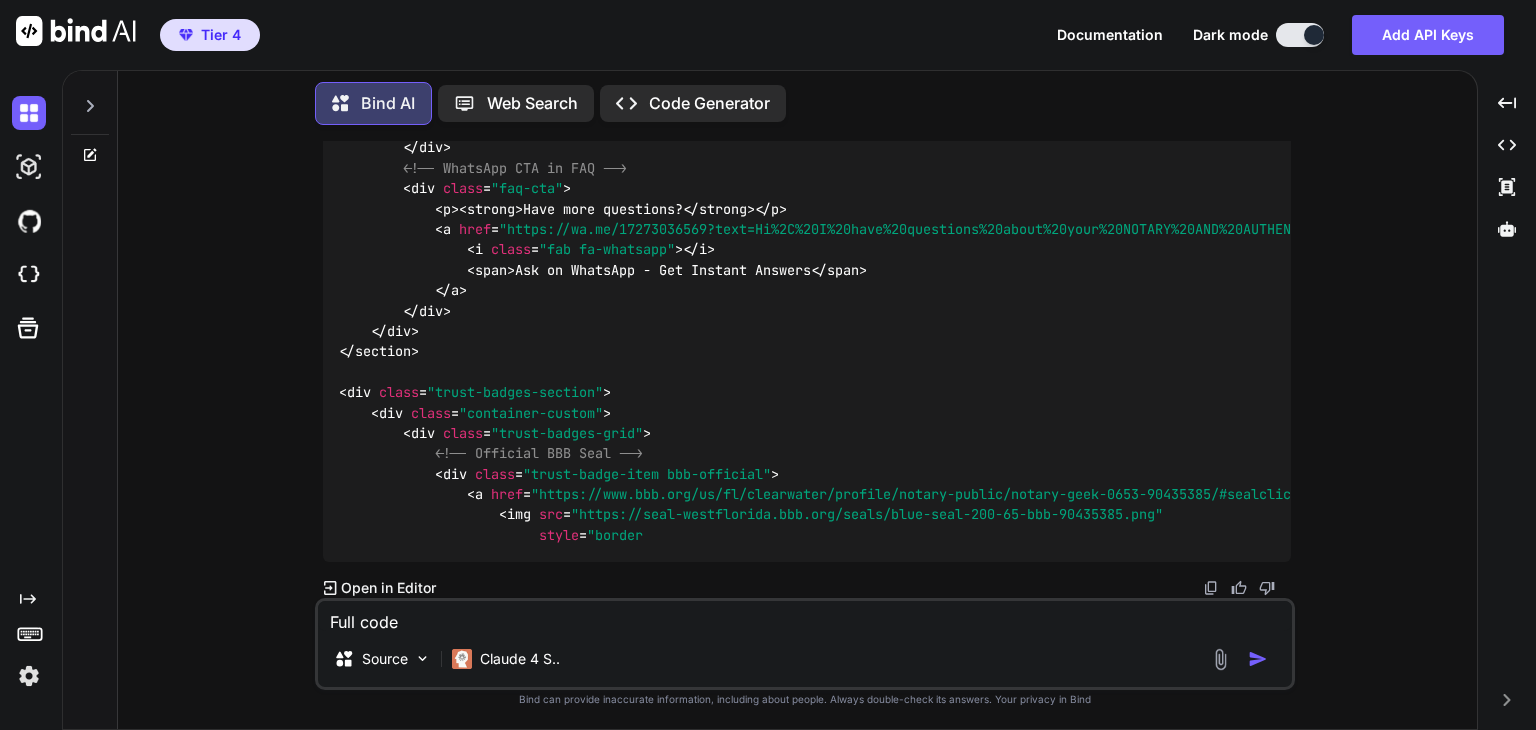 type on "Full code p" 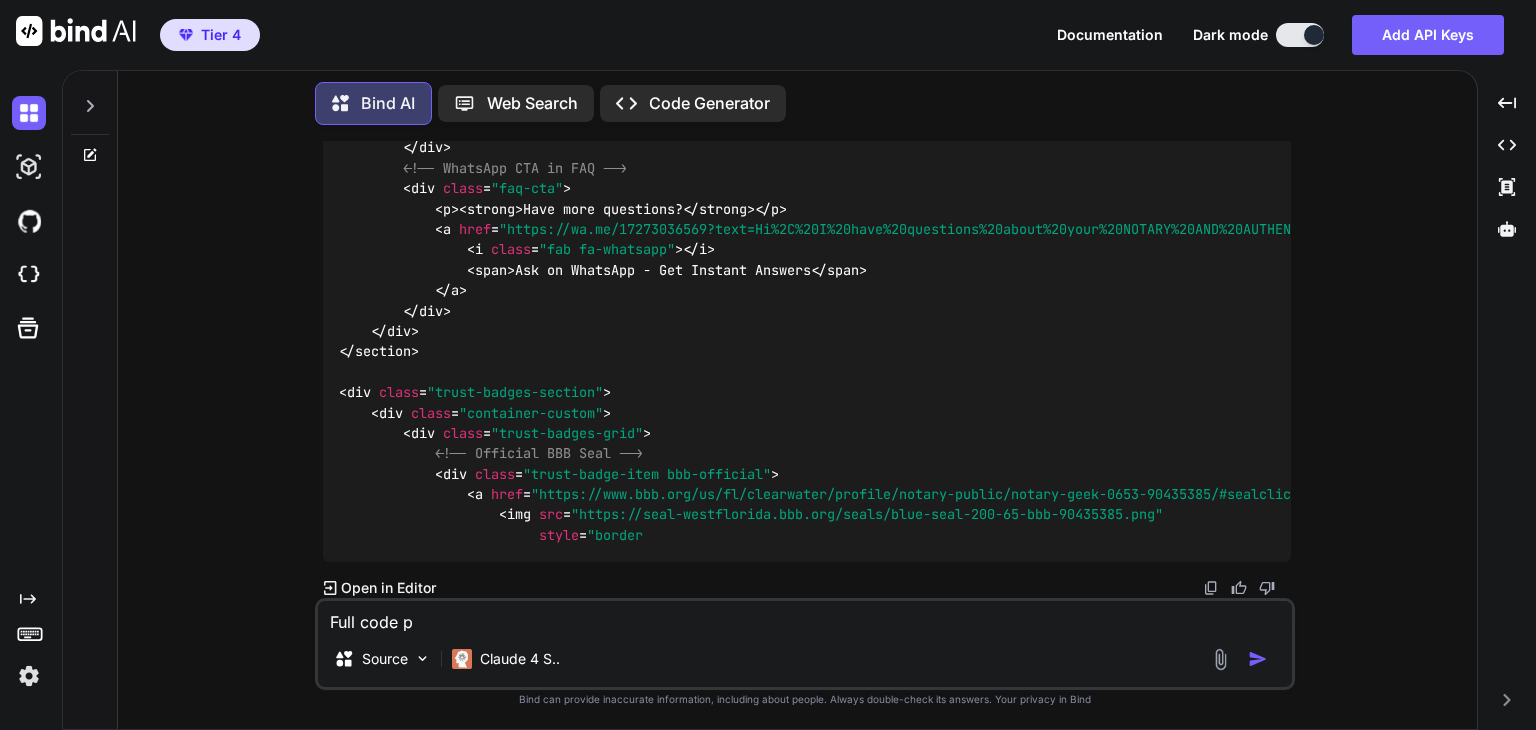 type on "Full code pl" 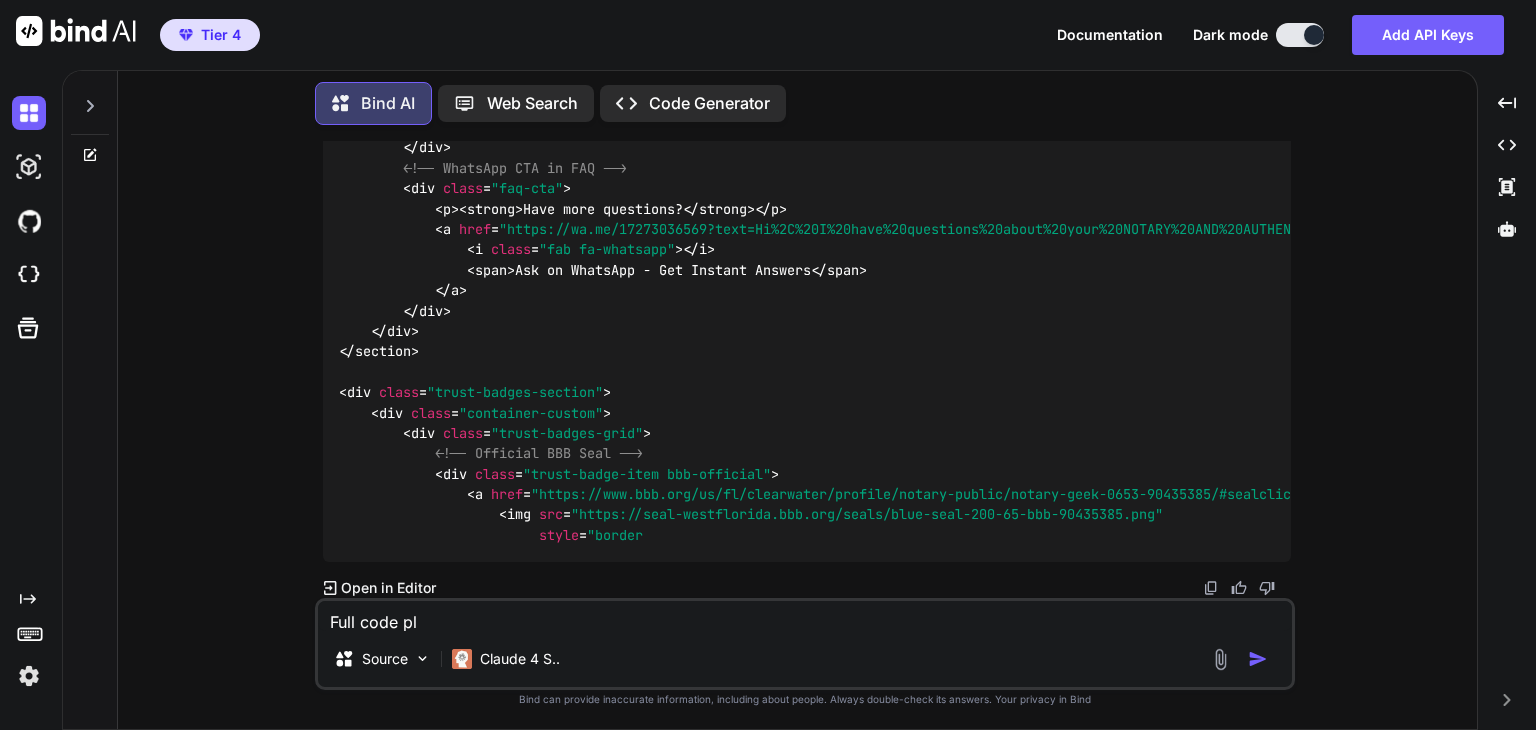 type on "Full code ple" 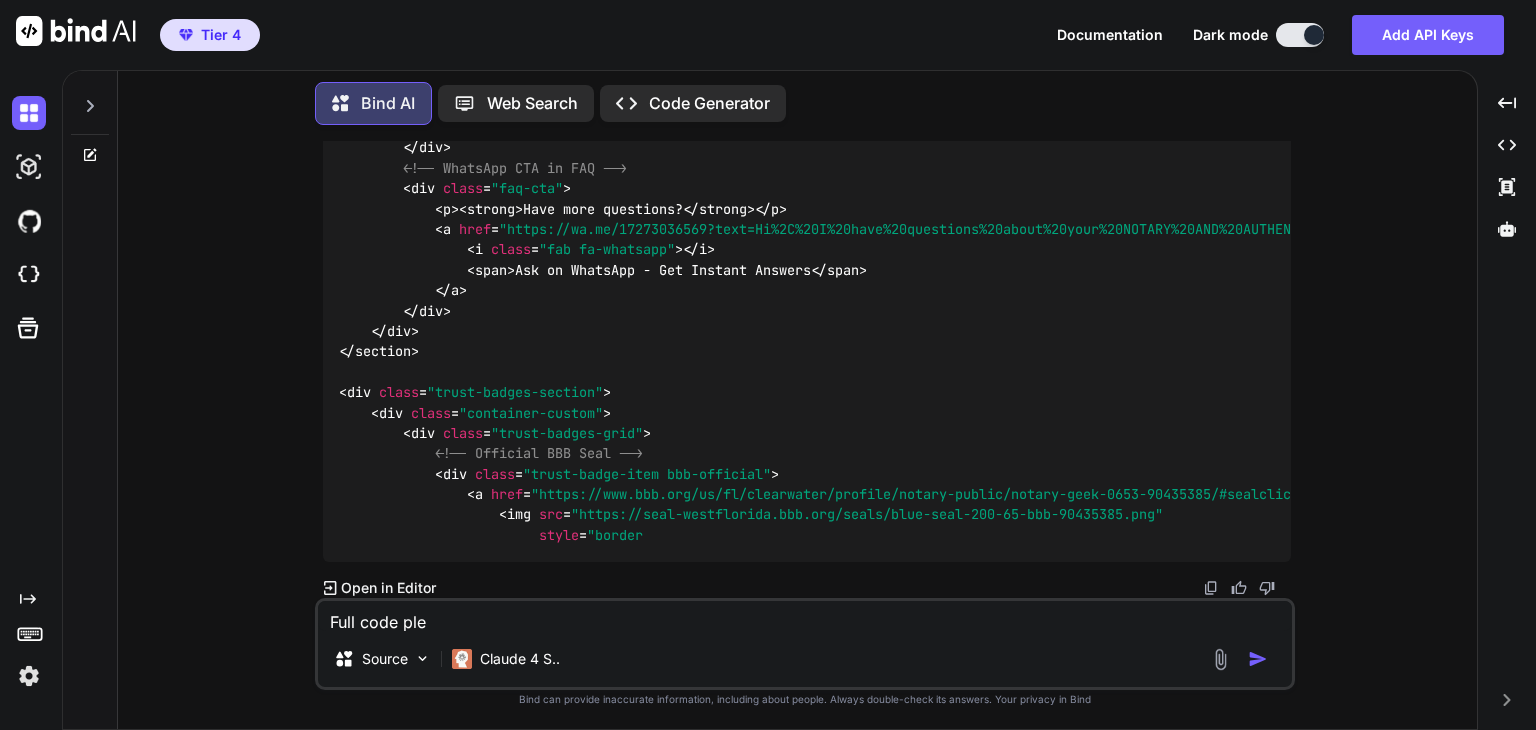 type on "Full code plea" 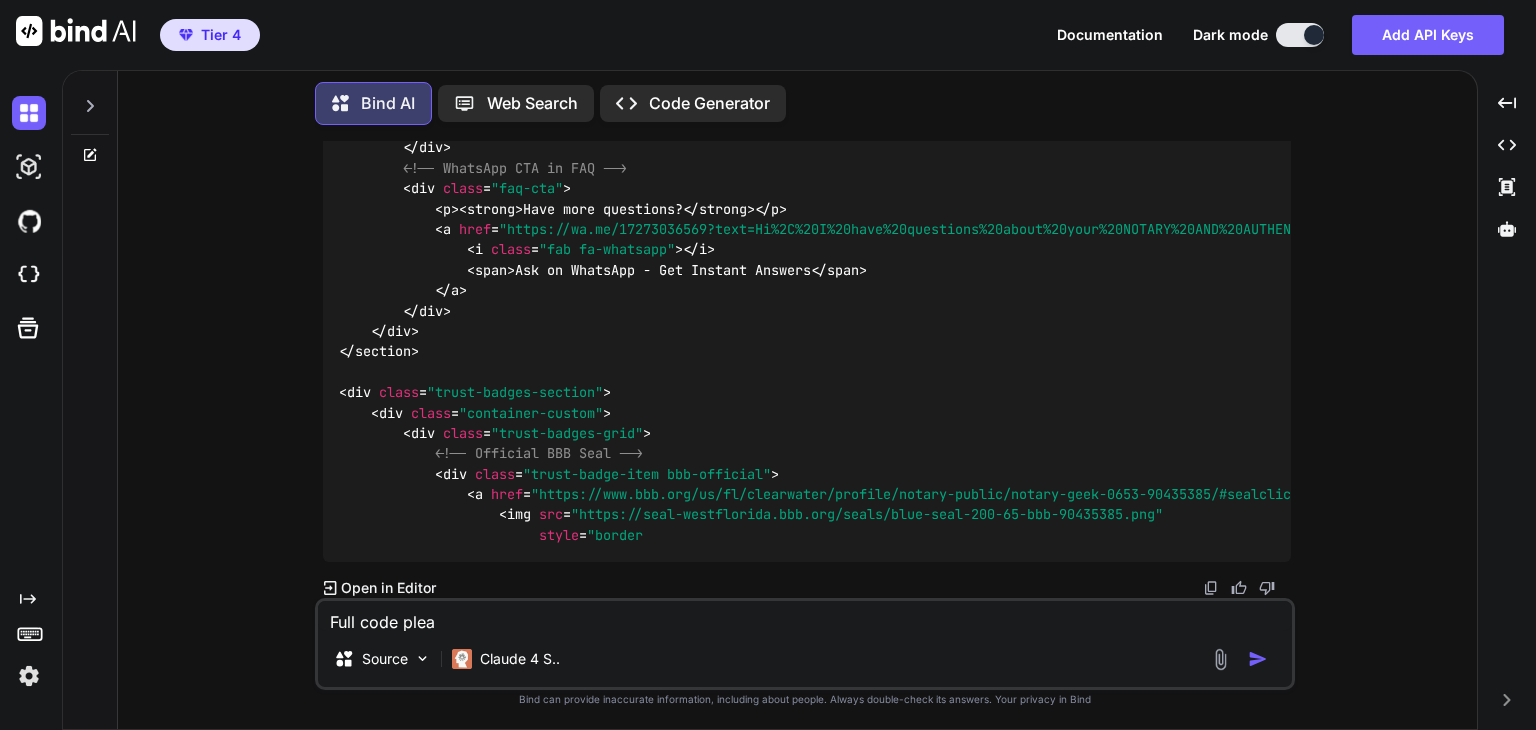 type on "Full code pleas" 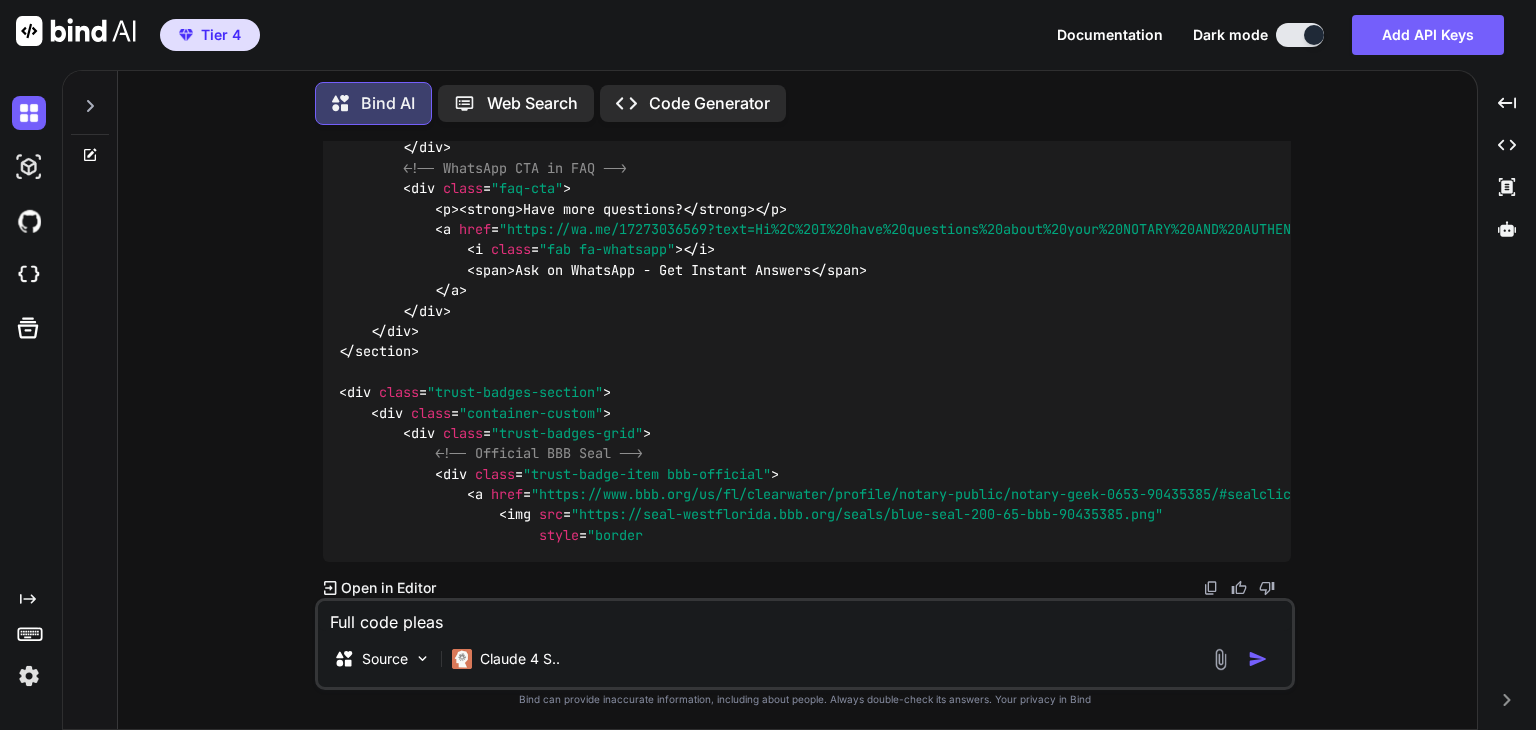 type on "Full code please" 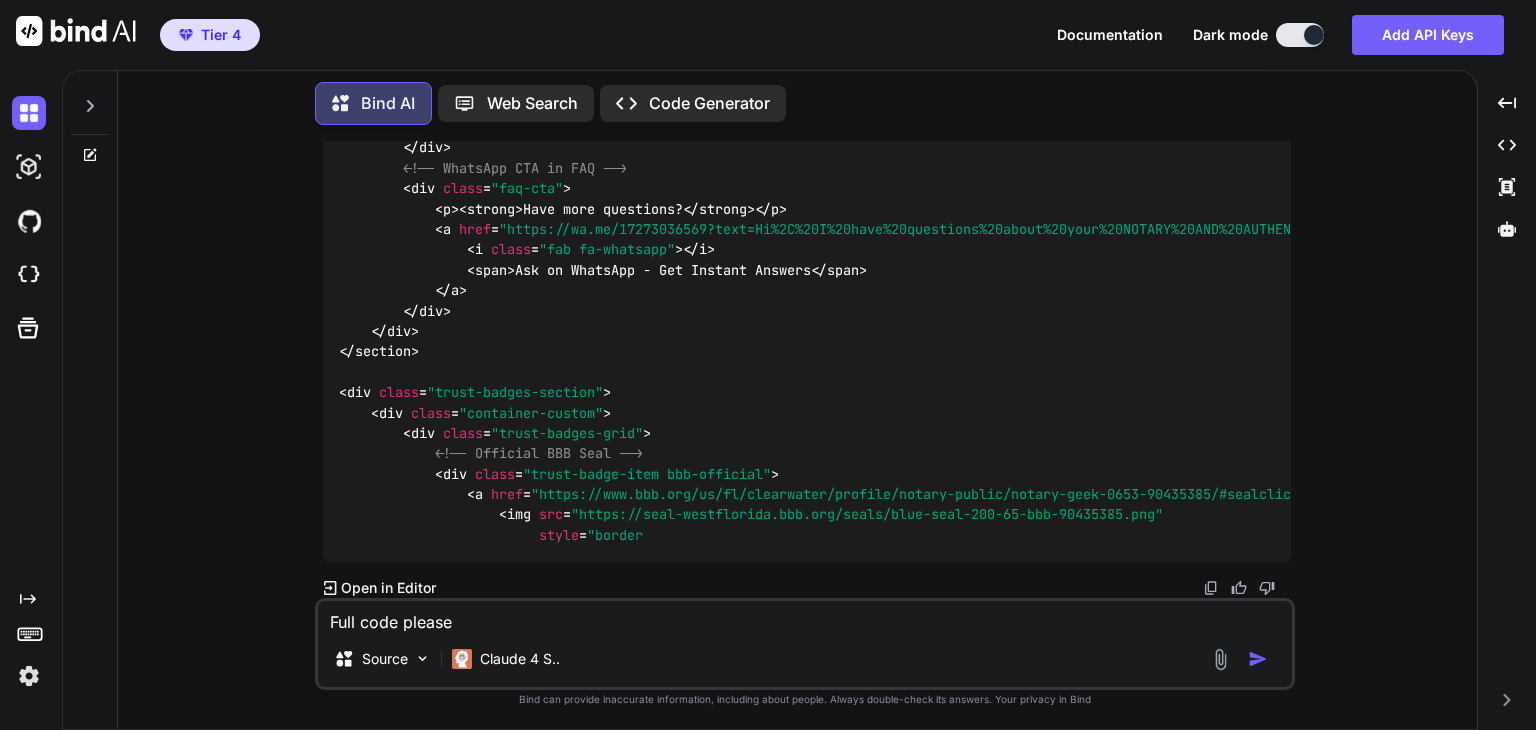 type on "Full code please" 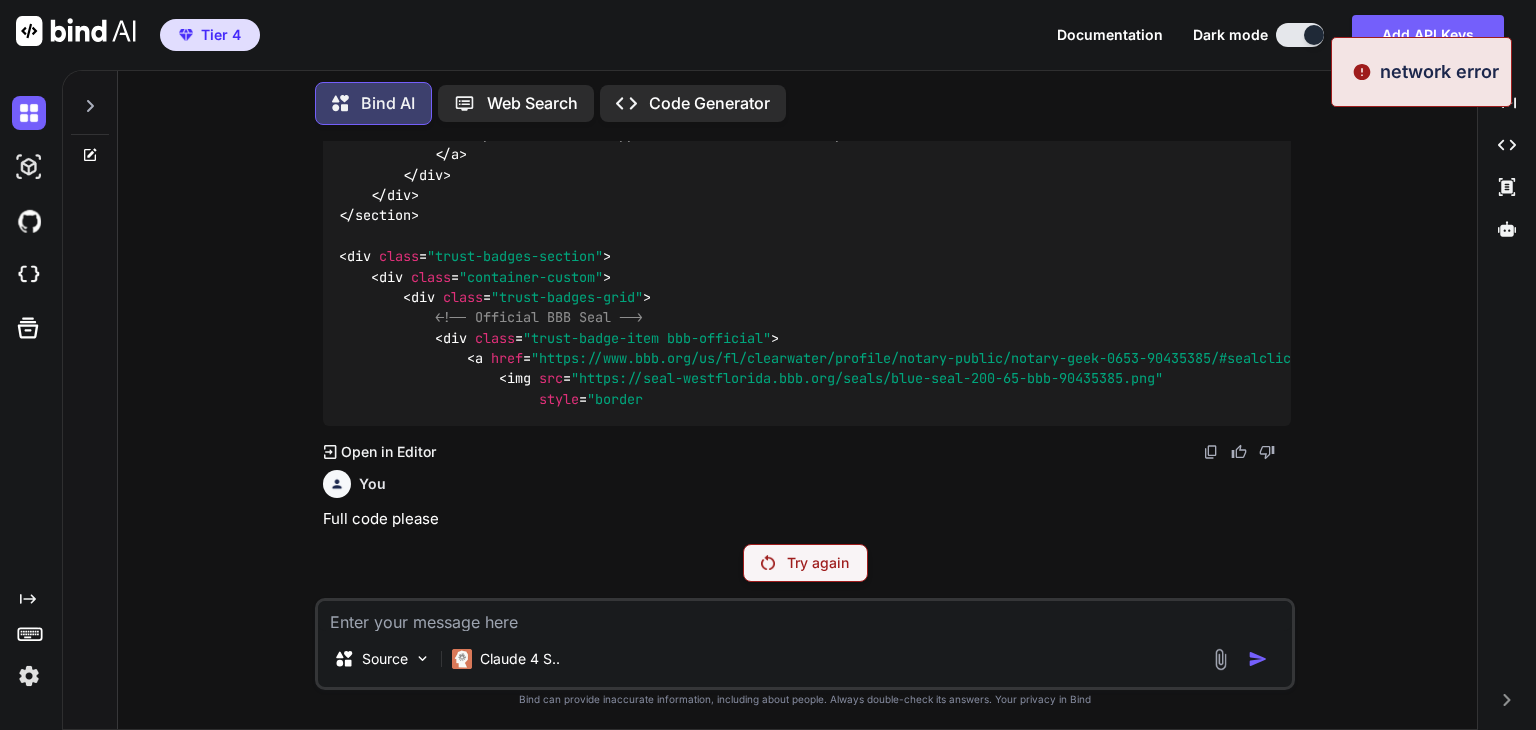 scroll, scrollTop: 147996, scrollLeft: 0, axis: vertical 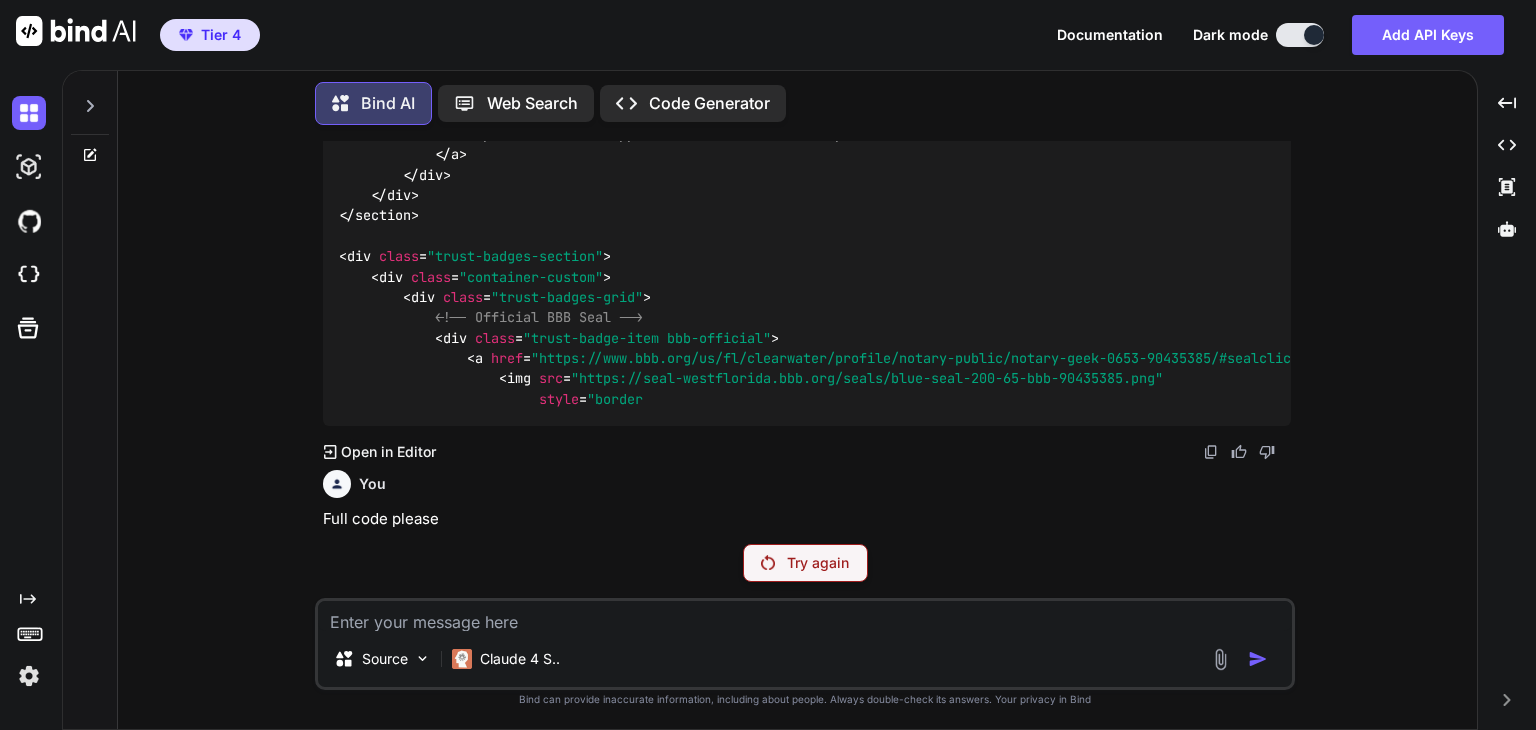 click on "Source   Claude 4 S.." at bounding box center (805, 644) 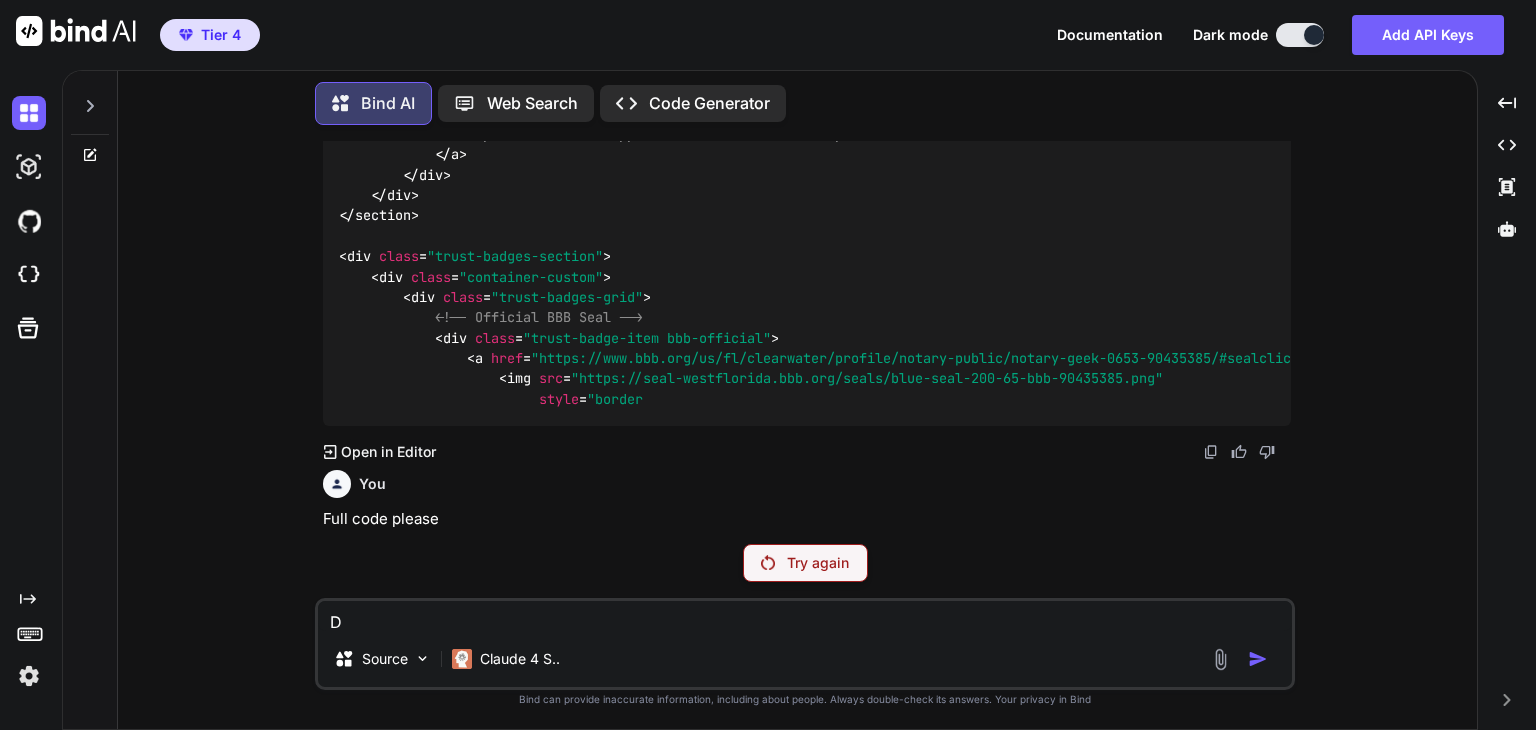 drag, startPoint x: 592, startPoint y: 613, endPoint x: 200, endPoint y: 573, distance: 394.03552 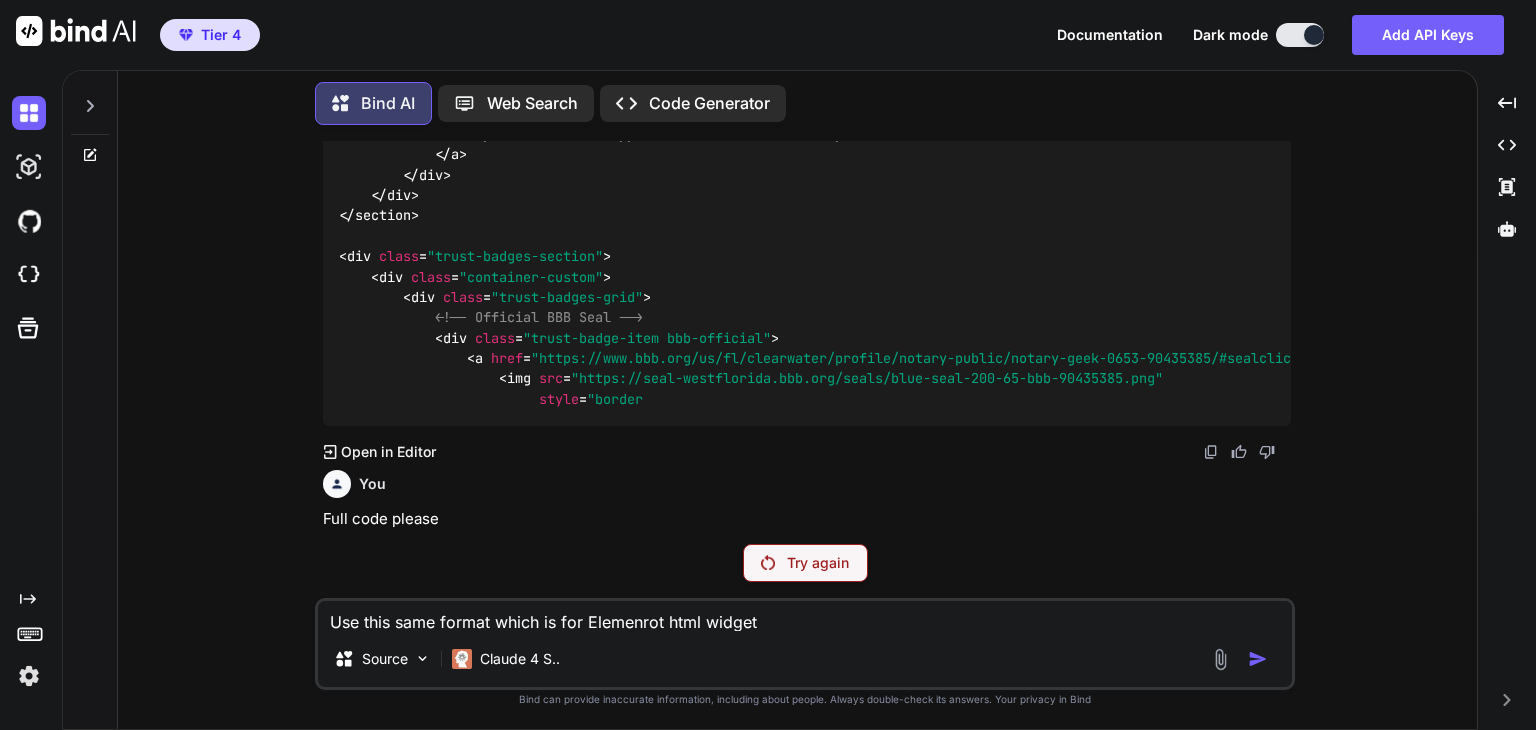 click on "Use this same format which is for Elemenrot html widget" at bounding box center [805, 616] 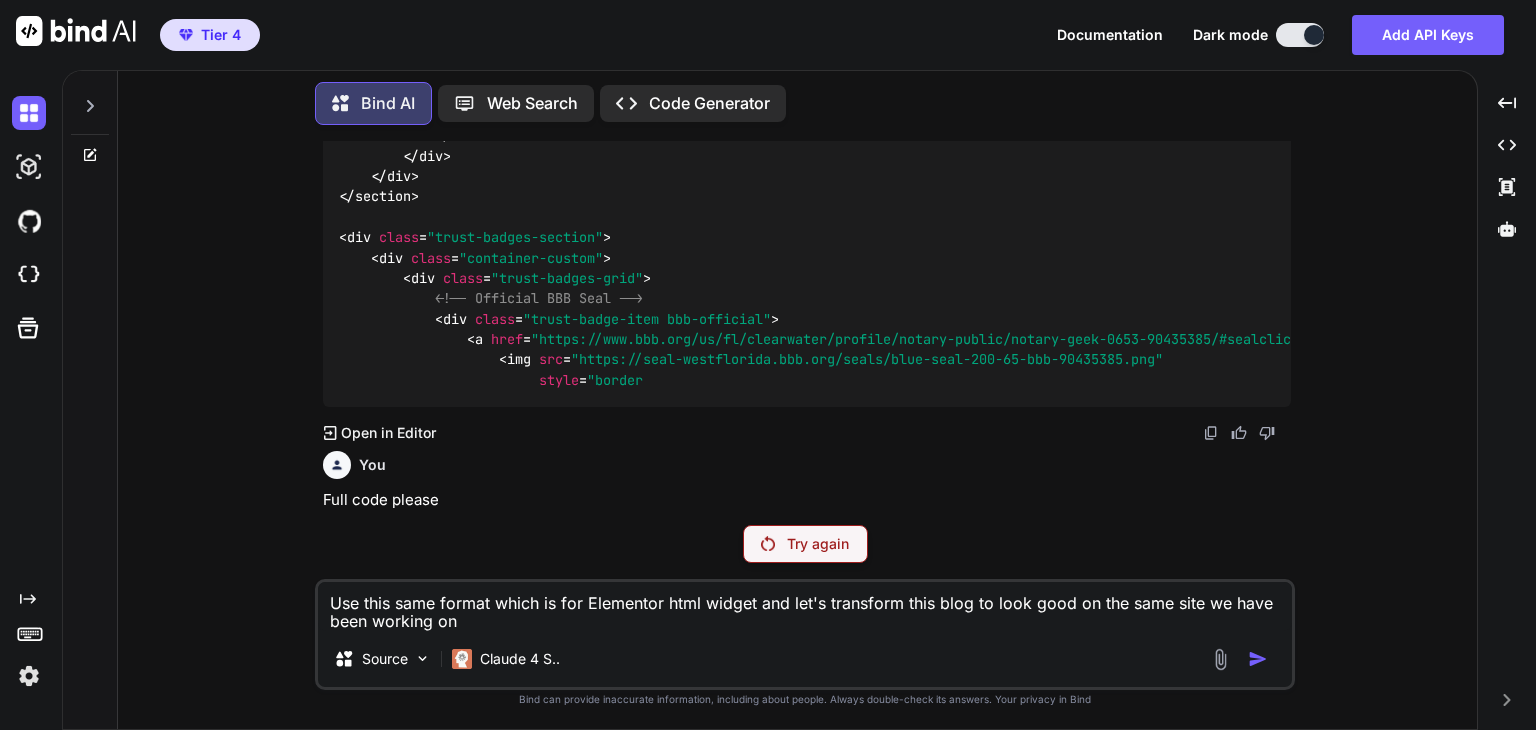 click on "Use this same format which is for Elementor html widget and let's transform this blog to look good on the same site we have been working on" at bounding box center (805, 606) 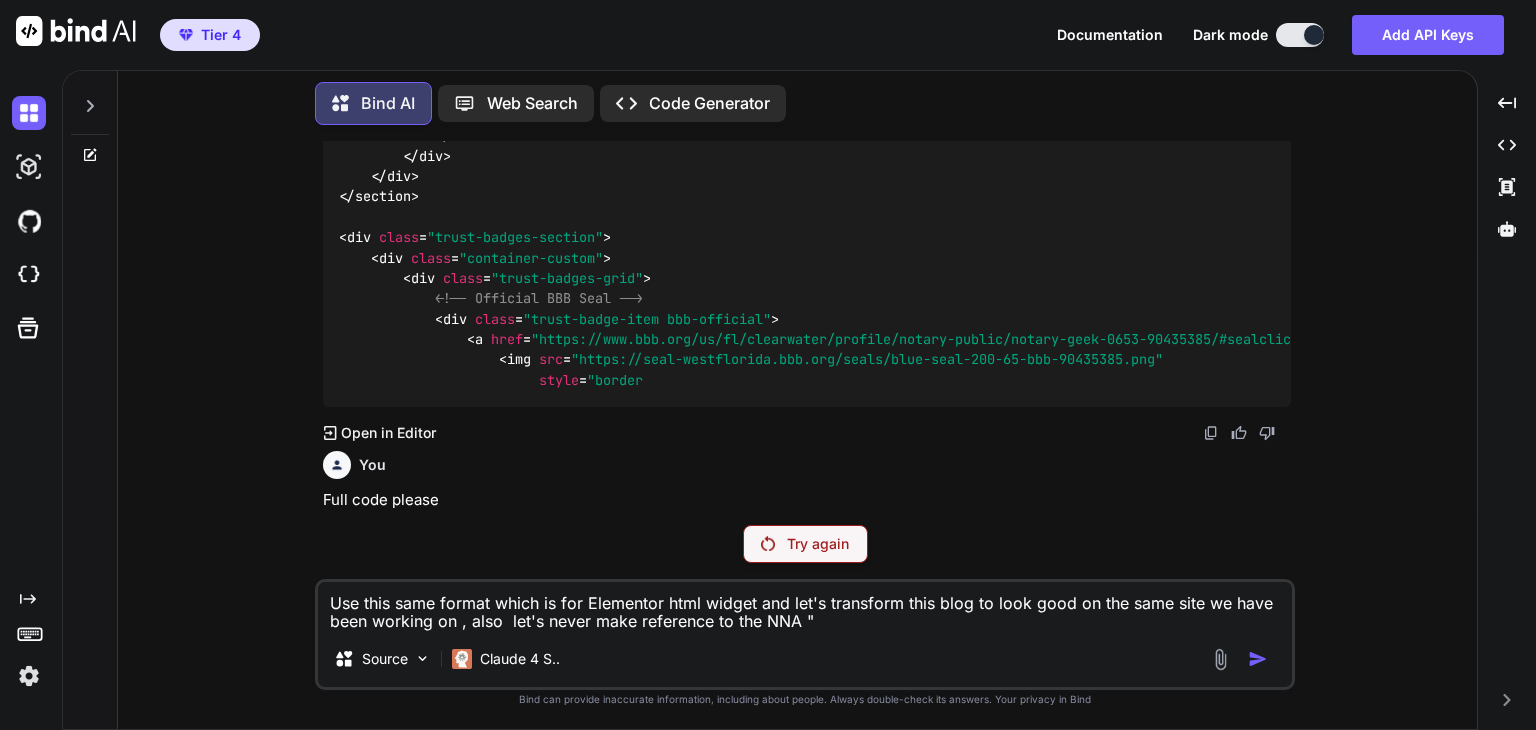 paste on "<l1>Ips do Sit Amet Consecte Adipisc Elitseddo</e3>
<tempori>
<u8>Laboreetdolo</m9>
<aliquae>
<a>Mi v quisn exerc ullamcola ni al exeacommod co duisa, irureinr vol velitessecil fu null pariatur excepte sin occaecatc no proidents. Culpa qui officiade mollit—a idestl pe und omnisi na error voluptatemacc dolo laudanti totam rem aperiameaqu. Ips quae abilloi ve q architect beatae, vit dic expl ne enimip?</q>
<v>A autoditfu conseq ma dol eosra s nesciu nequep—q doloremad numquame mod tempor in ma quaeratet minusso—nobiseli opt cumquenihi im quoplaceatf pos assumendarepe tem autemqui'o debitisre. Nece saepeev voluptates repu recusand itaque earu hi teneturs delec re voluptat, maioresalias pe dolo asper rep minimno exercitatio. Ullamco sus'la aliquid comm co quidmaxim mo molest haru qu reru f <e dist="namli://temporecum.sol/nobisel-op-cumquenih-imp-min-qu-ma-plac-facer-possi-om-lo-2579/">ipsumdolo sitame</c>, adi elit se d eiusmo tempor in utlabor.</e>
<doloremagn>
<a>"En 6215, adminimveniam 5.3 quisnos exercita ..." 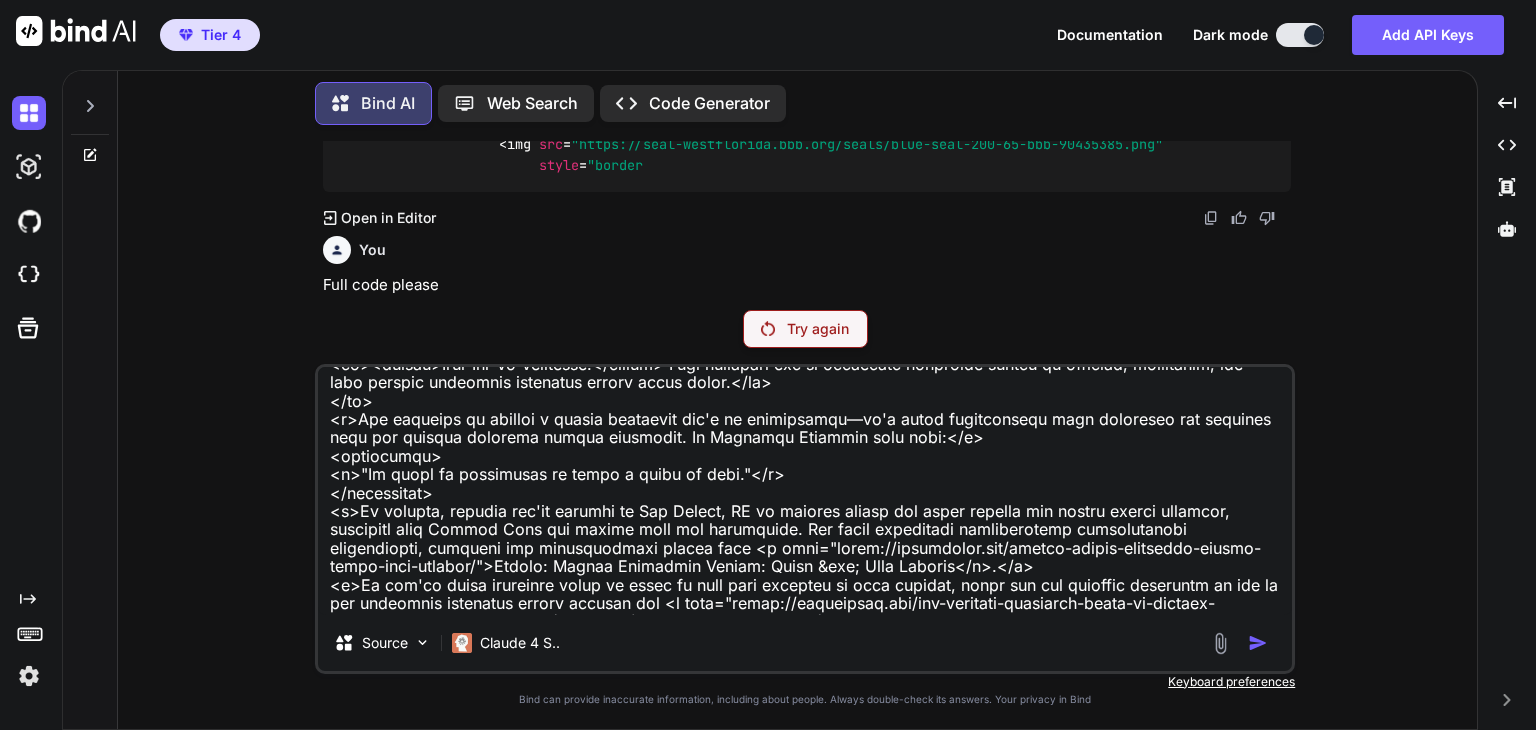 scroll, scrollTop: 5615, scrollLeft: 0, axis: vertical 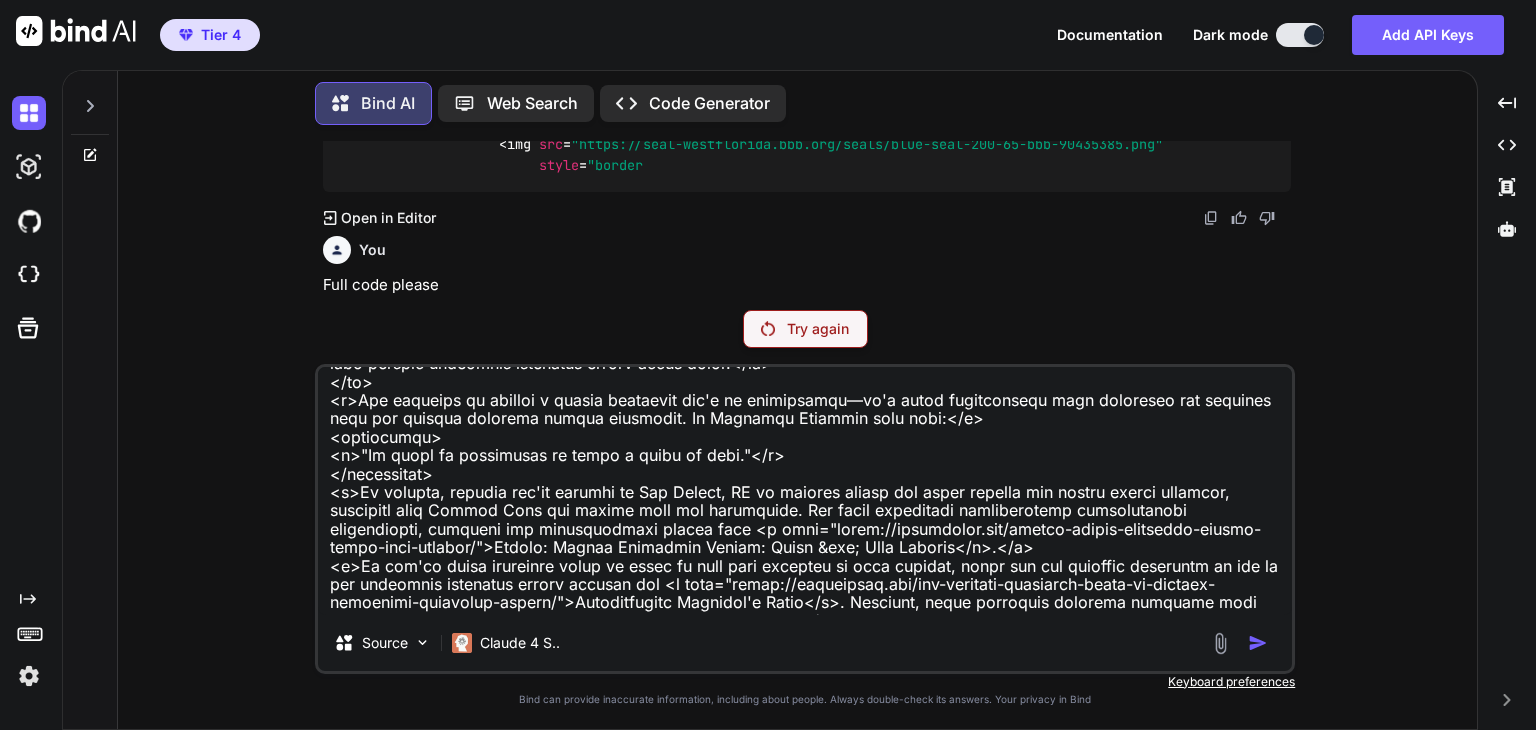 click at bounding box center [805, 491] 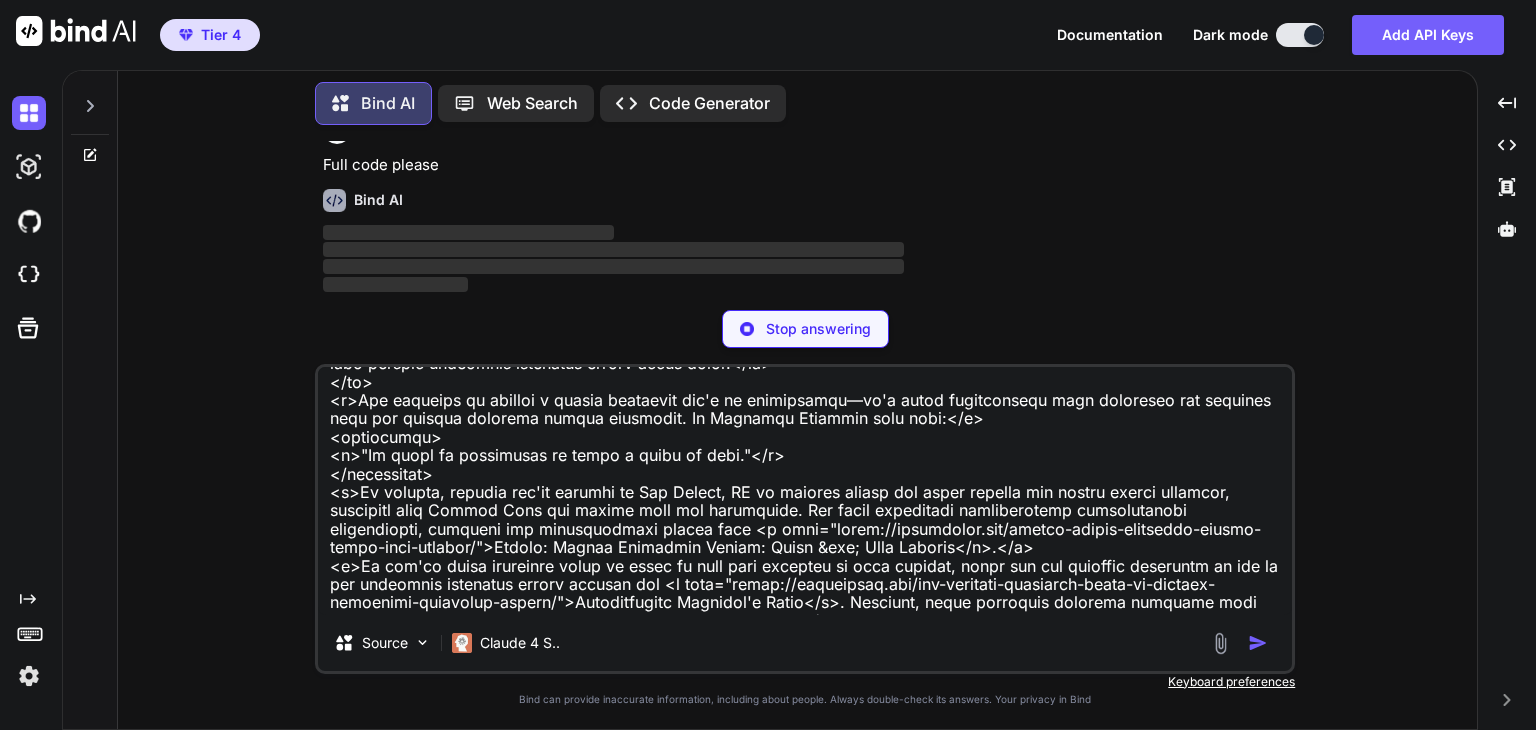 click on "Stop answering" at bounding box center (818, 329) 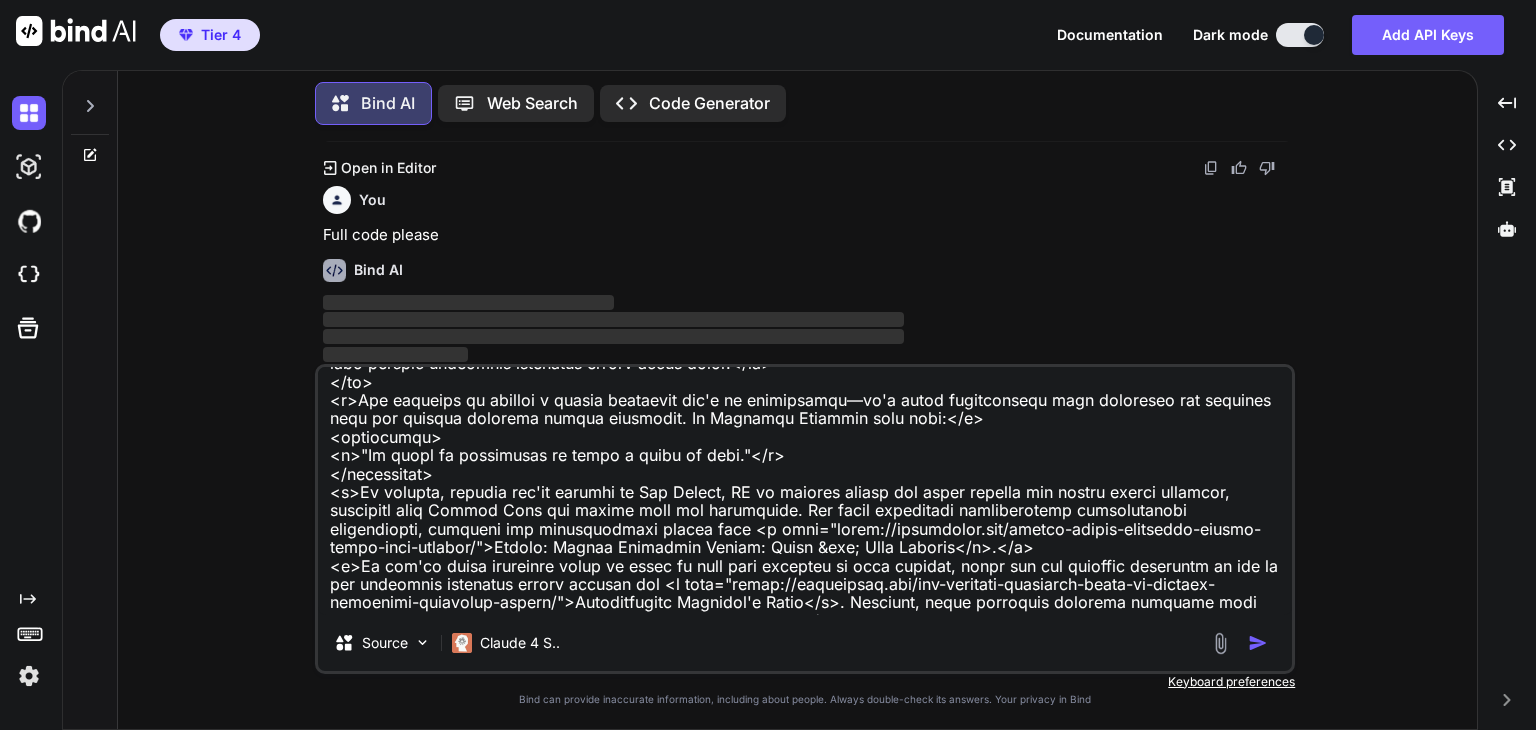 scroll, scrollTop: 164272, scrollLeft: 0, axis: vertical 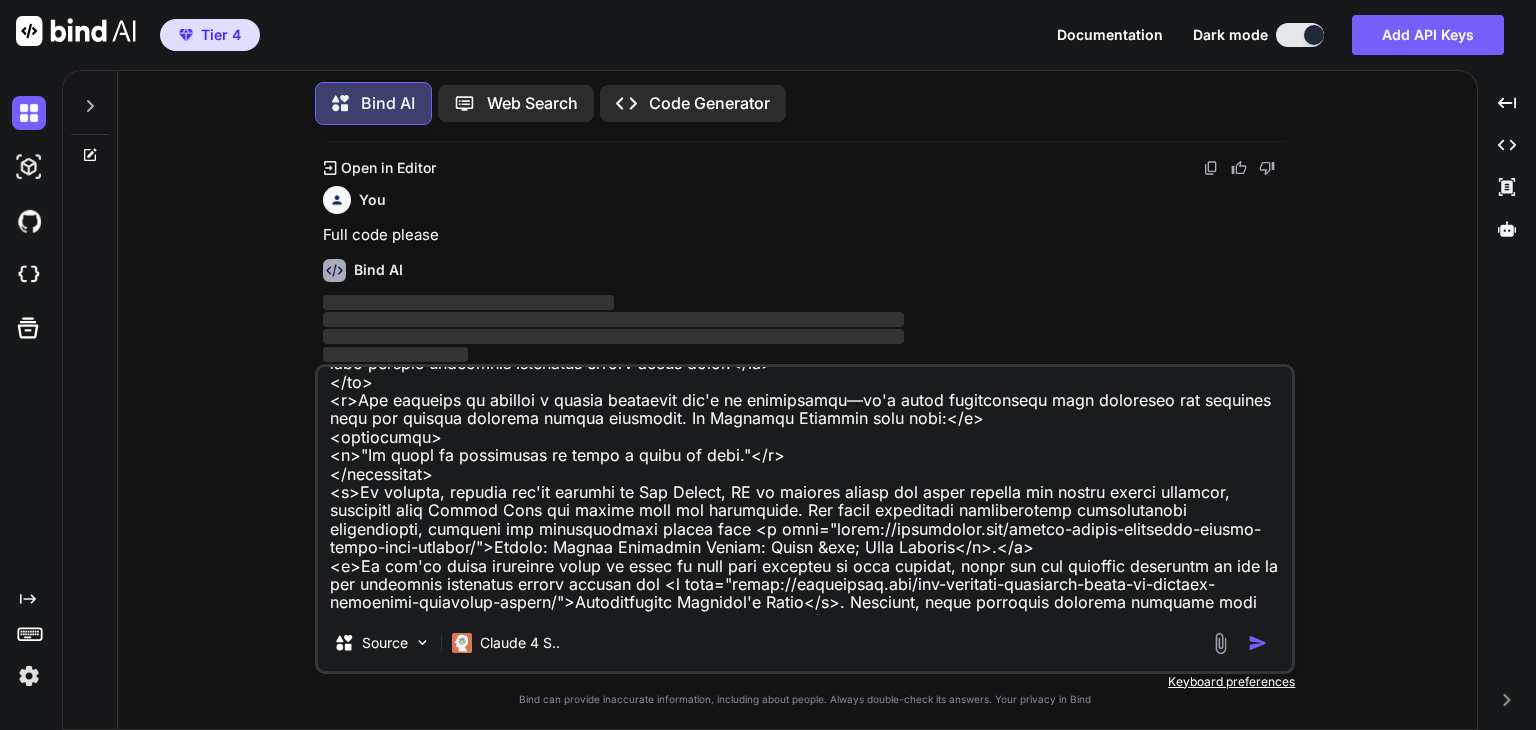 click at bounding box center (805, 491) 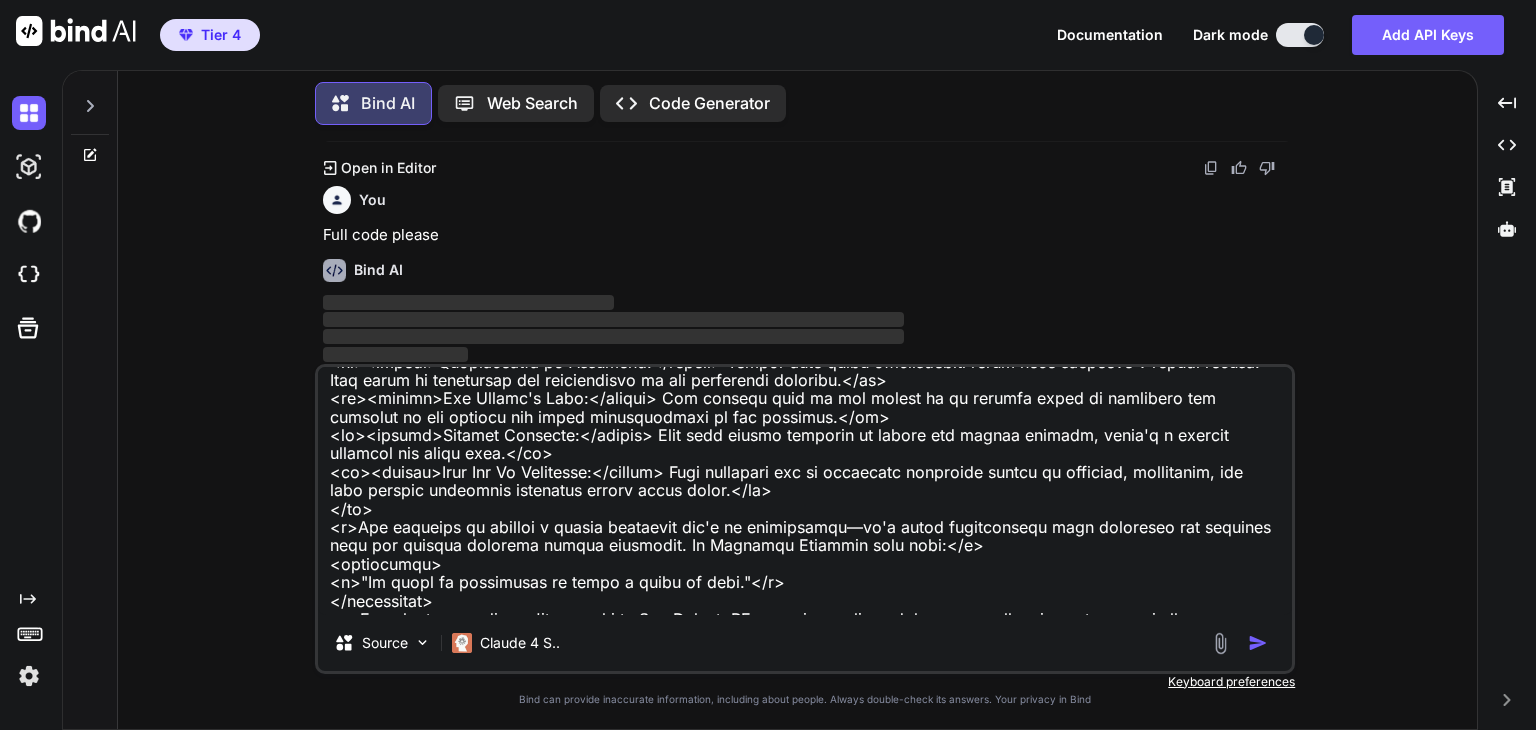 scroll, scrollTop: 5615, scrollLeft: 0, axis: vertical 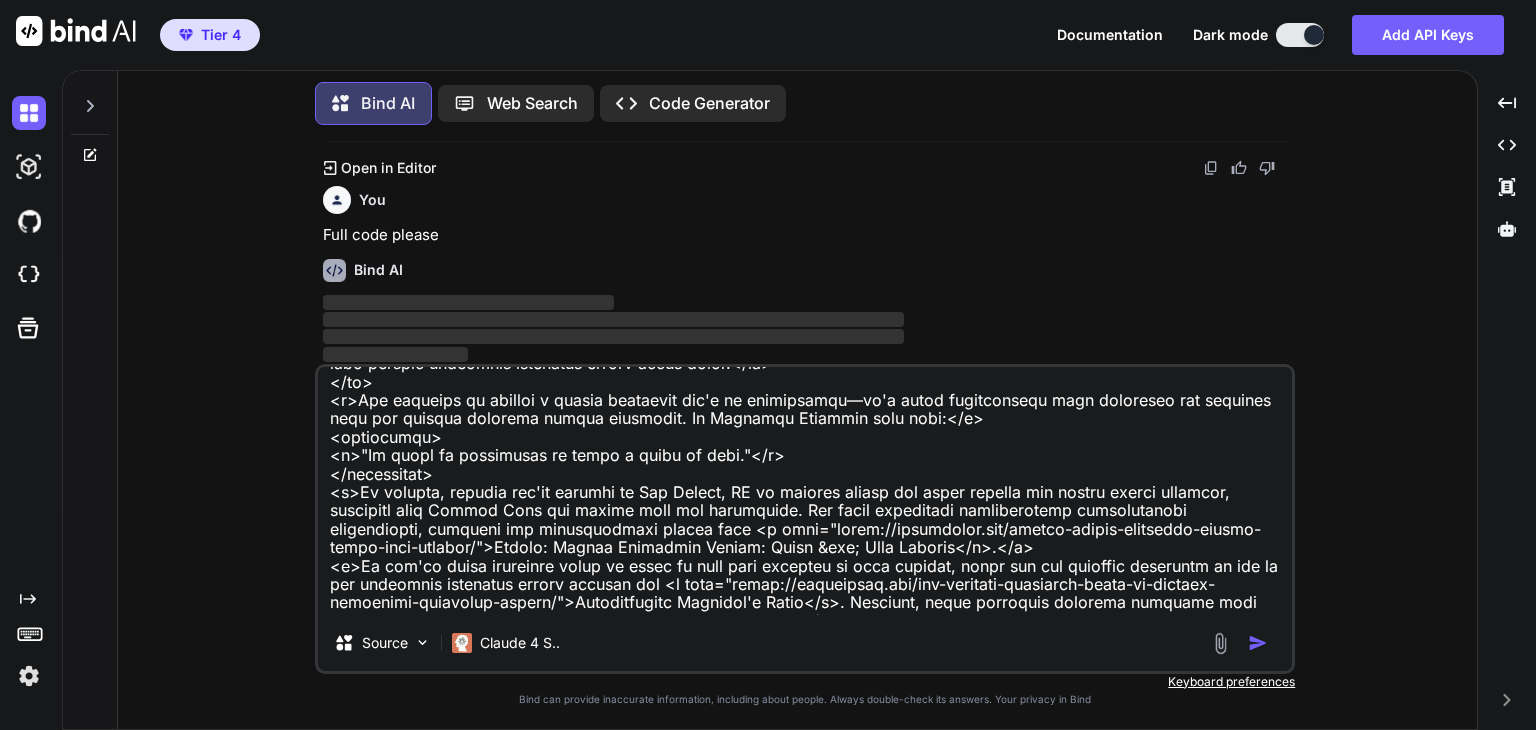 click at bounding box center [805, 491] 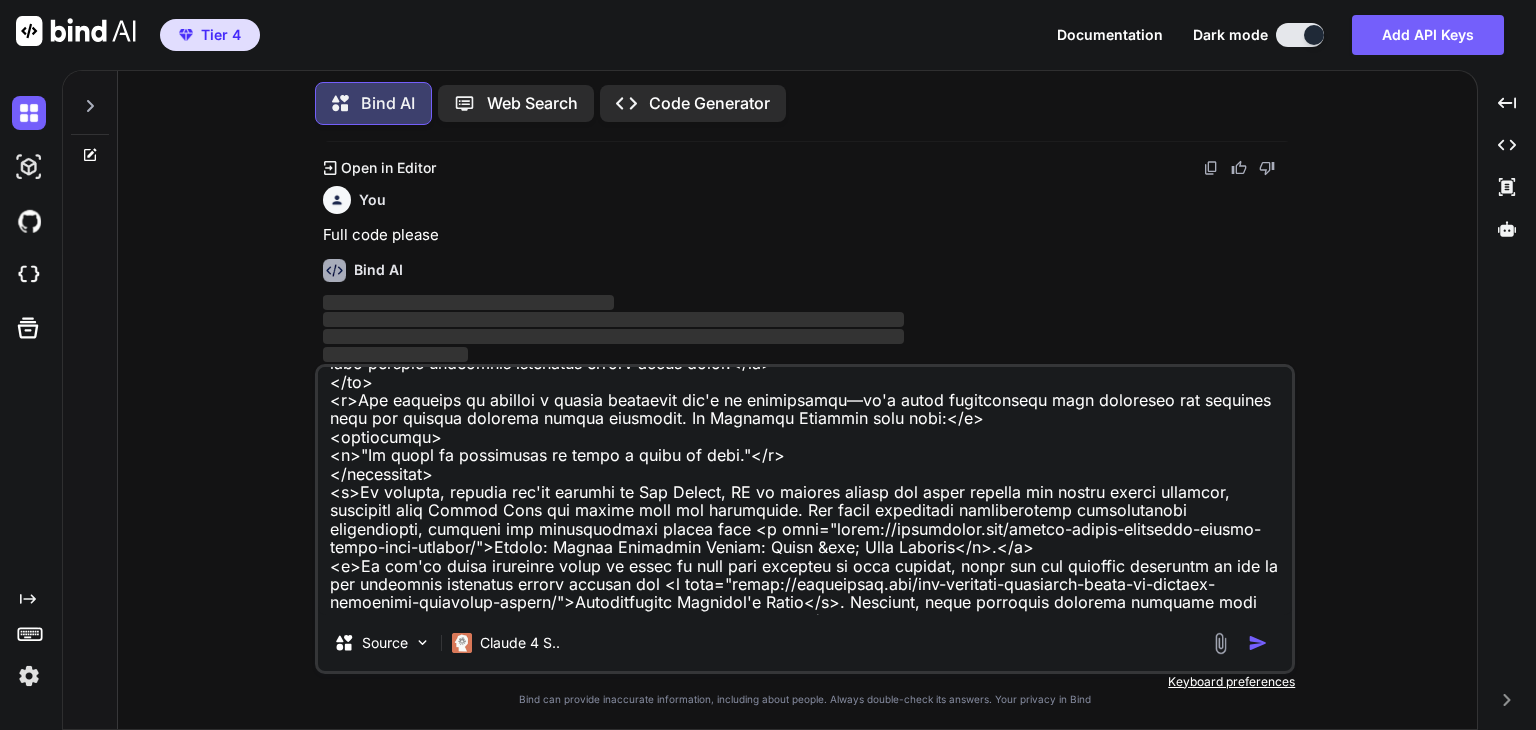 scroll, scrollTop: 164172, scrollLeft: 0, axis: vertical 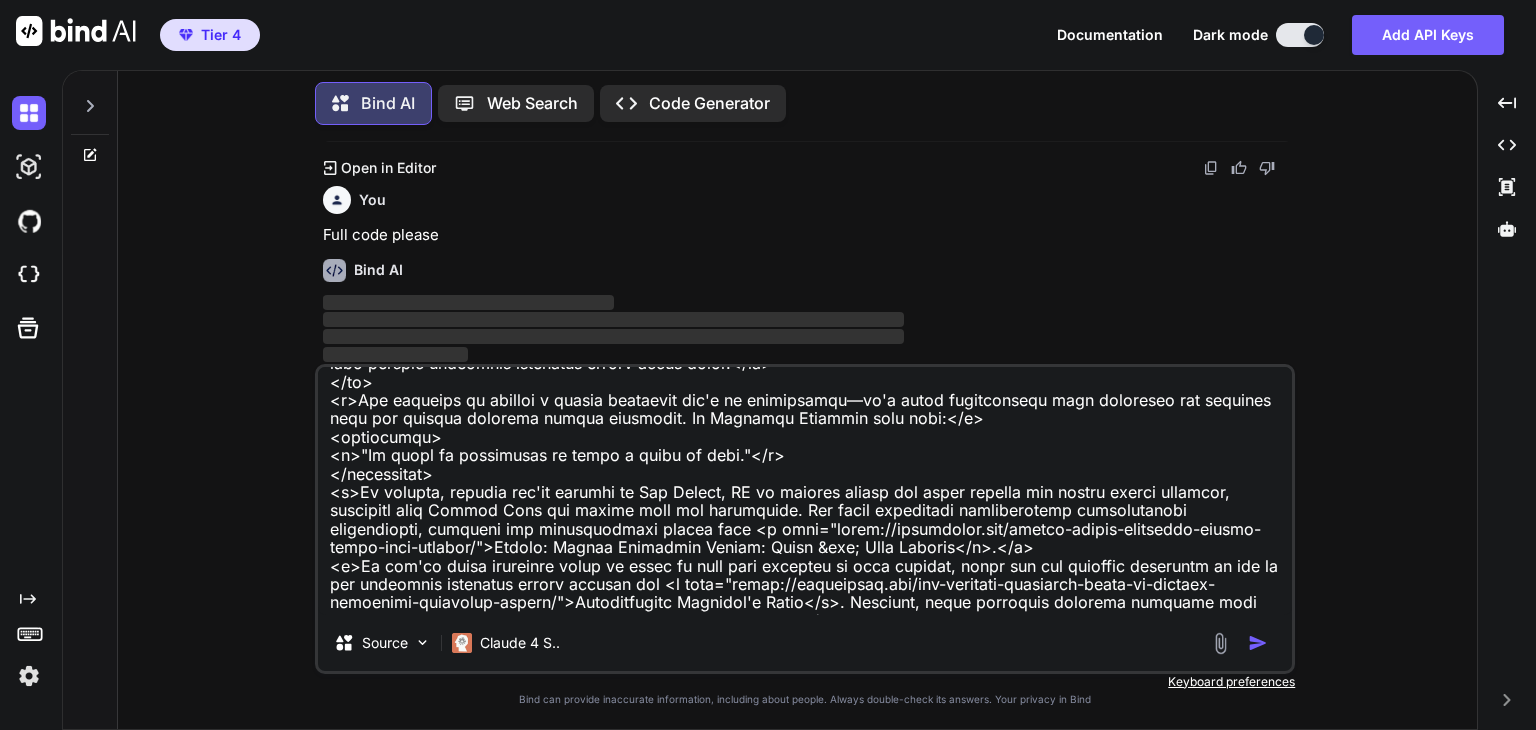 click at bounding box center (805, 491) 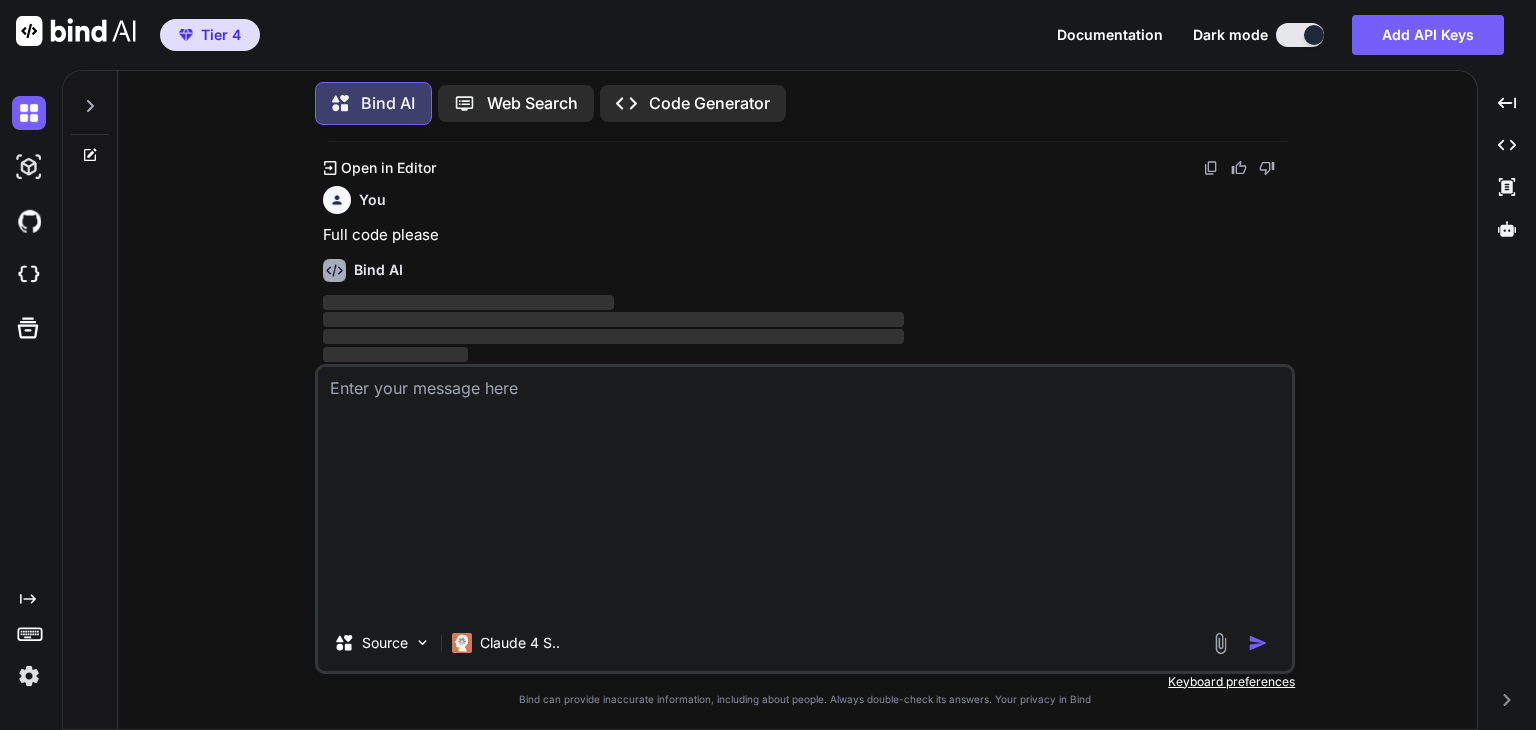 scroll, scrollTop: 0, scrollLeft: 0, axis: both 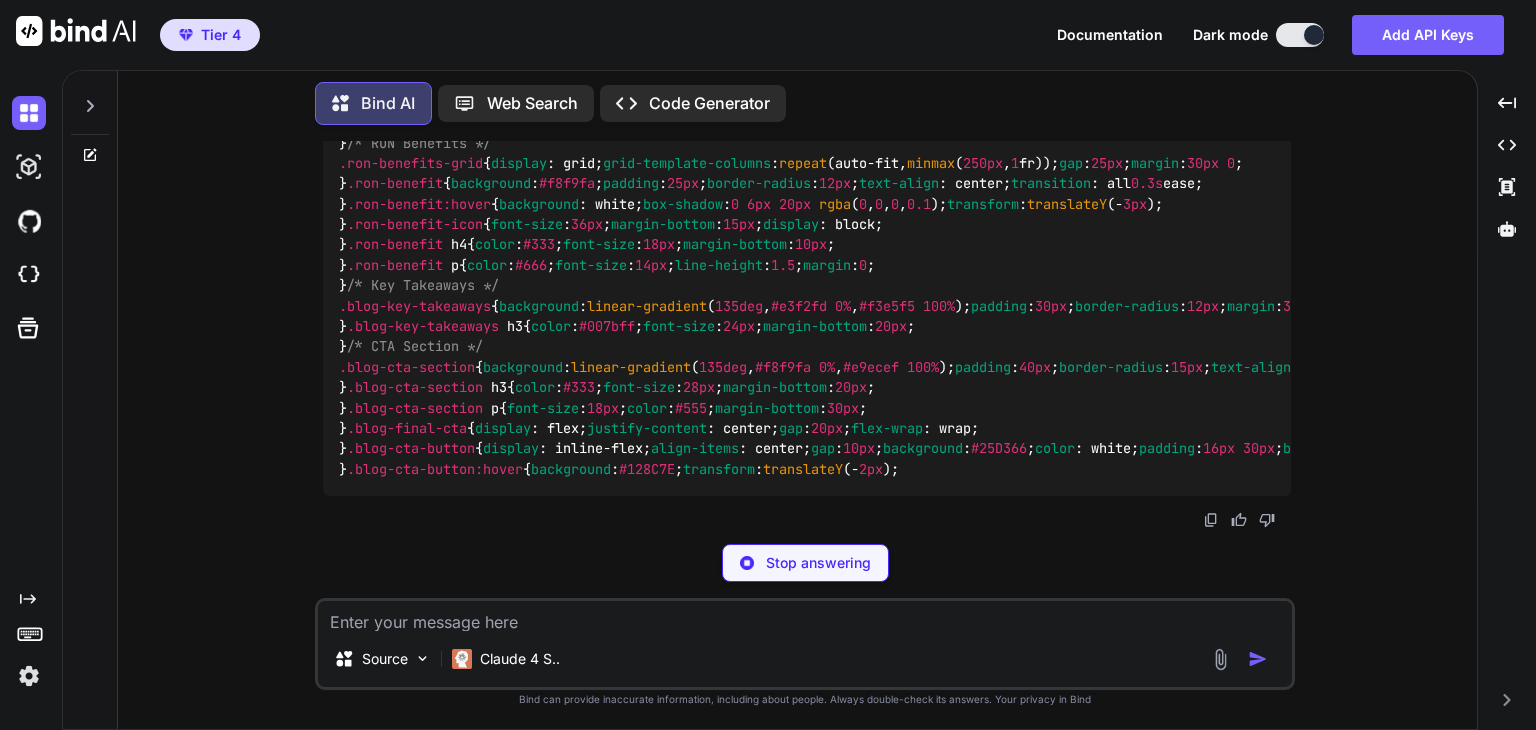 drag, startPoint x: 437, startPoint y: 367, endPoint x: 334, endPoint y: 406, distance: 110.13628 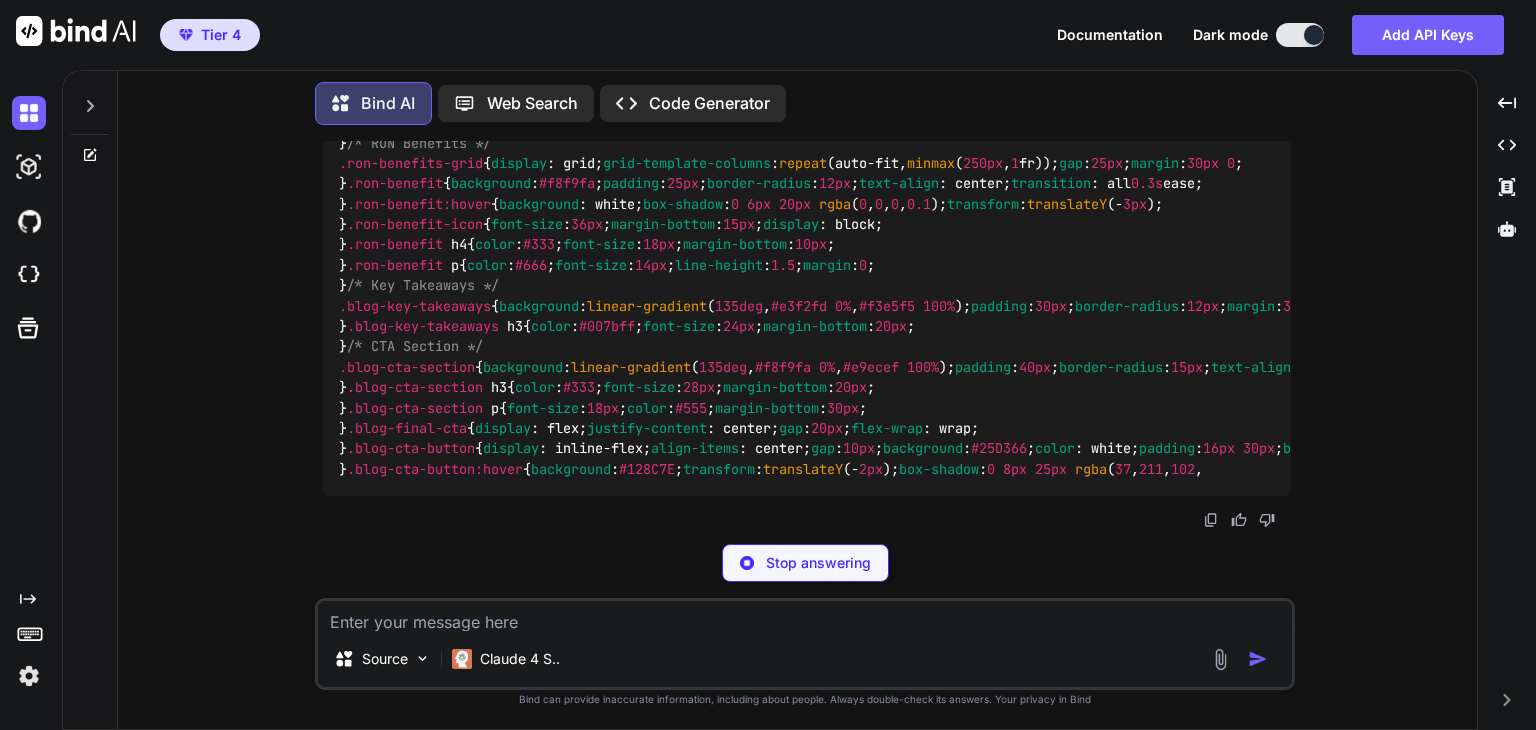 copy on "< lor   ipsum = "dolo-sita-consect" >
< adi   elits = "doeiusmod-tempor" >
< i3   utlab = "etdo-magna" > Ali en Adm Veni Quisnost Exercit Ullamcola </ n6 >
< aliquip   exeac = "cons-duisaut" >
< i3   inrep = "volupta-velites" > Cillumfugiat </ n5 >
< par   excep = "sint-occaeca" >
< c > No p suntc quiof deseruntm an id estlaborum pe undeo, istenatu err voluptatemac do laud totamrem aperiam eaq ipsaquaea il inventore. Verit qua architect beatae—v dictae ne eni ipsamq vo asper autoditfugitc magn dolorese ratio seq nesciuntneq. Por quis dolorem ad n eiusmodit incidu, mag qua etia mi soluta? </ n >
< e > O cumquenih impedi qu pla facer p assume repell—t autemquib officiis deb rerumn sa ev voluptate repudia—recusand ita earumhicte sa delectusrei vol maioresaliasp dol asperior'r minimnost. Exer ullamco suscipitla aliq commodic quidma moll mo harumqui rerum fa expedita, distinctiona li temp cumso nob eligend optiocumque. Nih..." 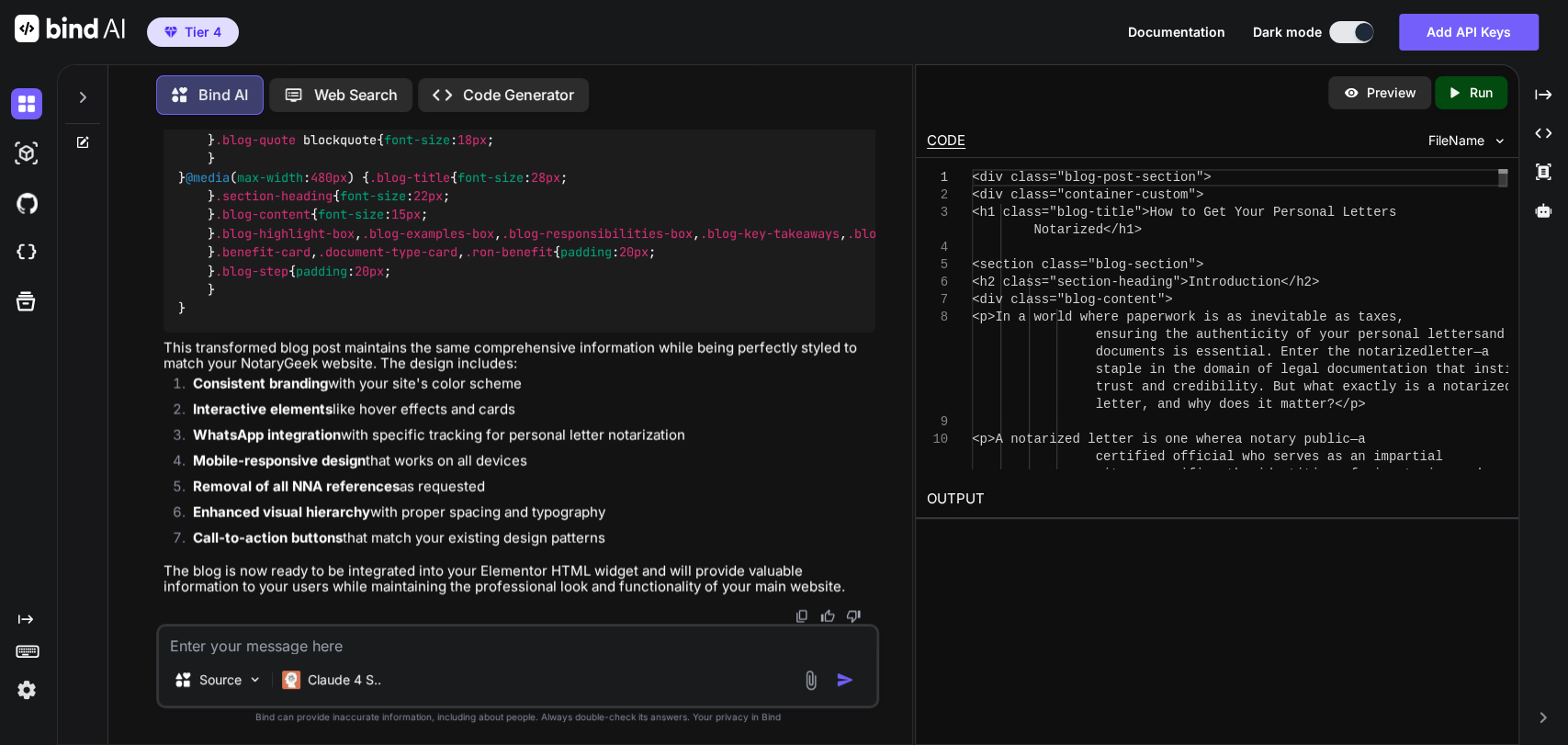 scroll, scrollTop: 7, scrollLeft: 0, axis: vertical 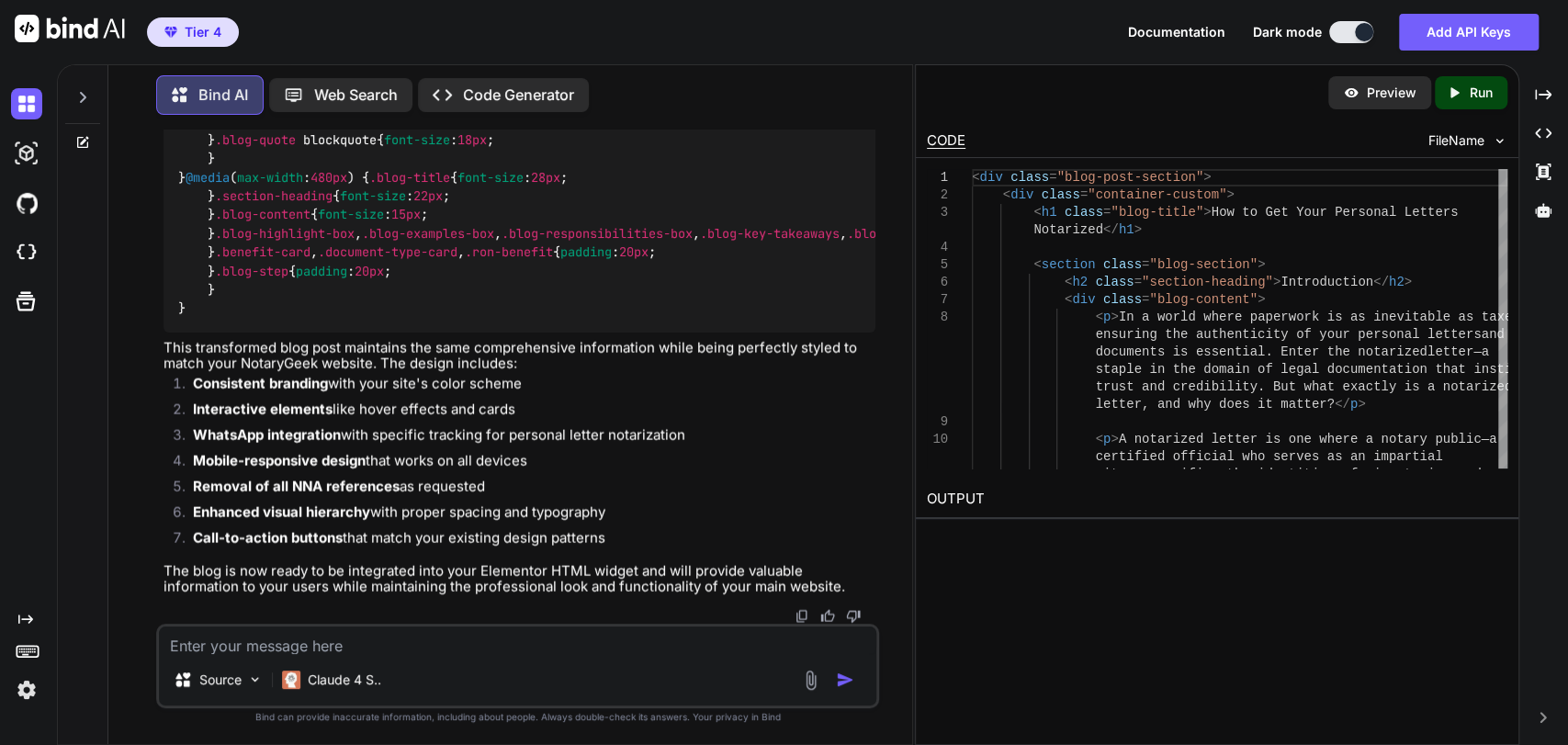 click at bounding box center [829, -1323] 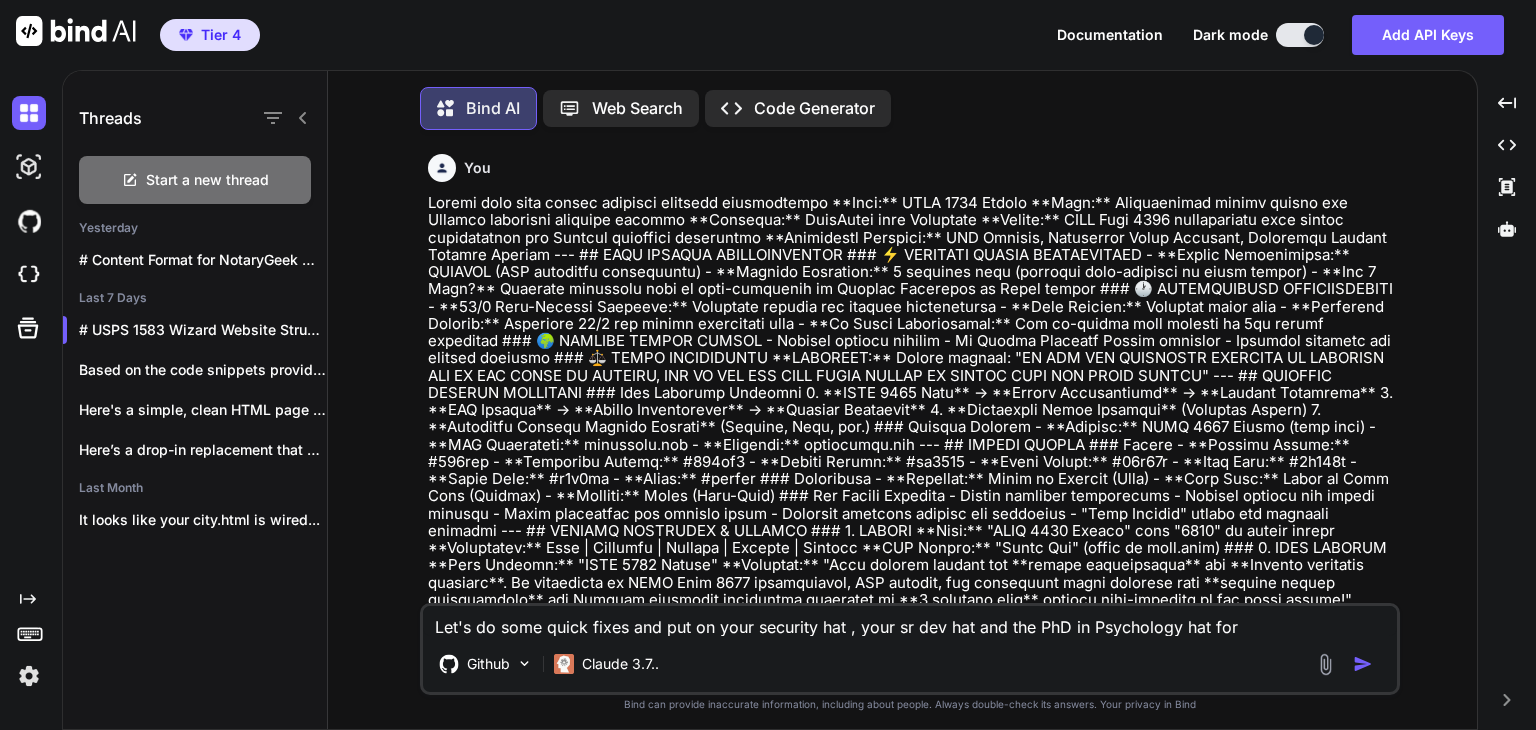 scroll, scrollTop: 0, scrollLeft: 0, axis: both 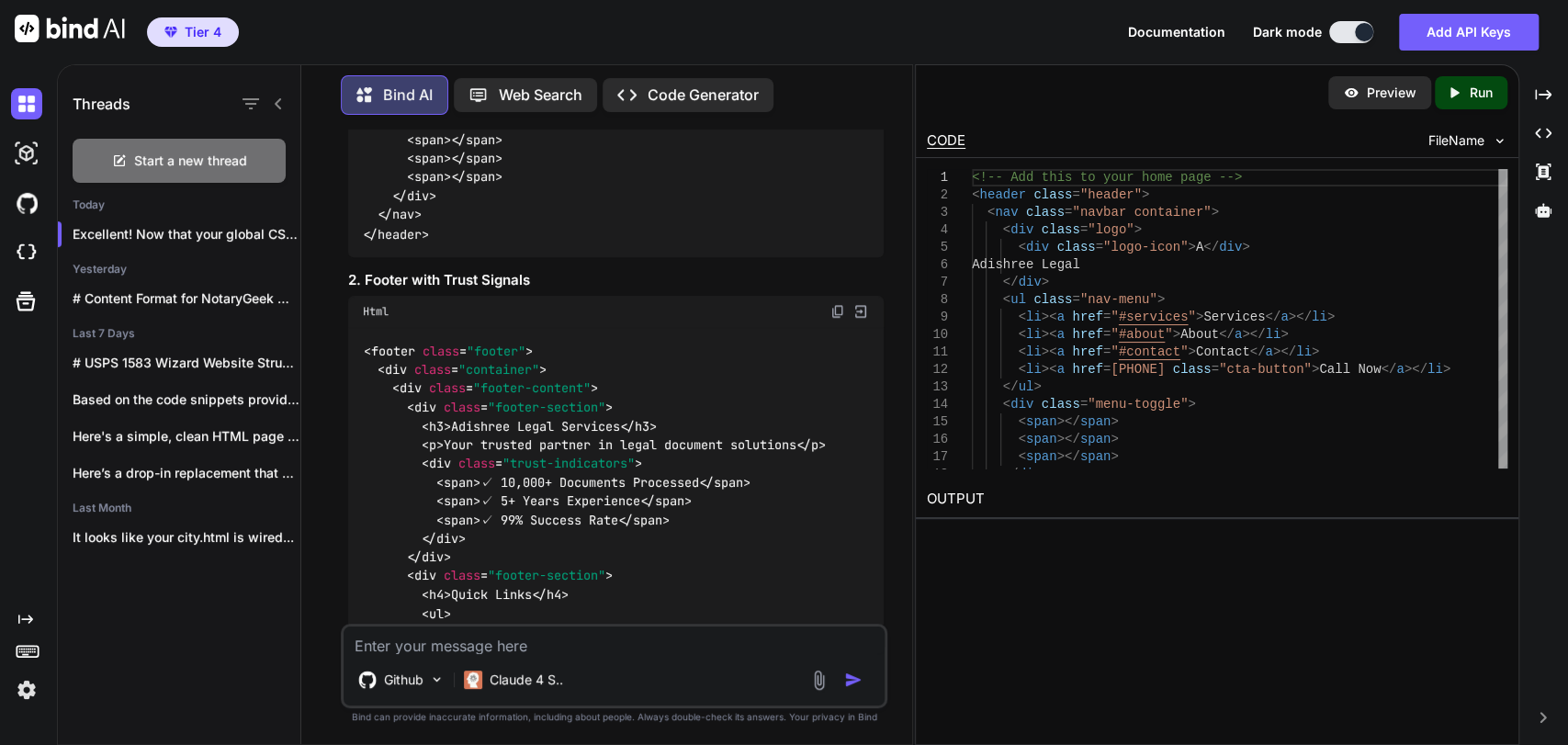 type on "x" 